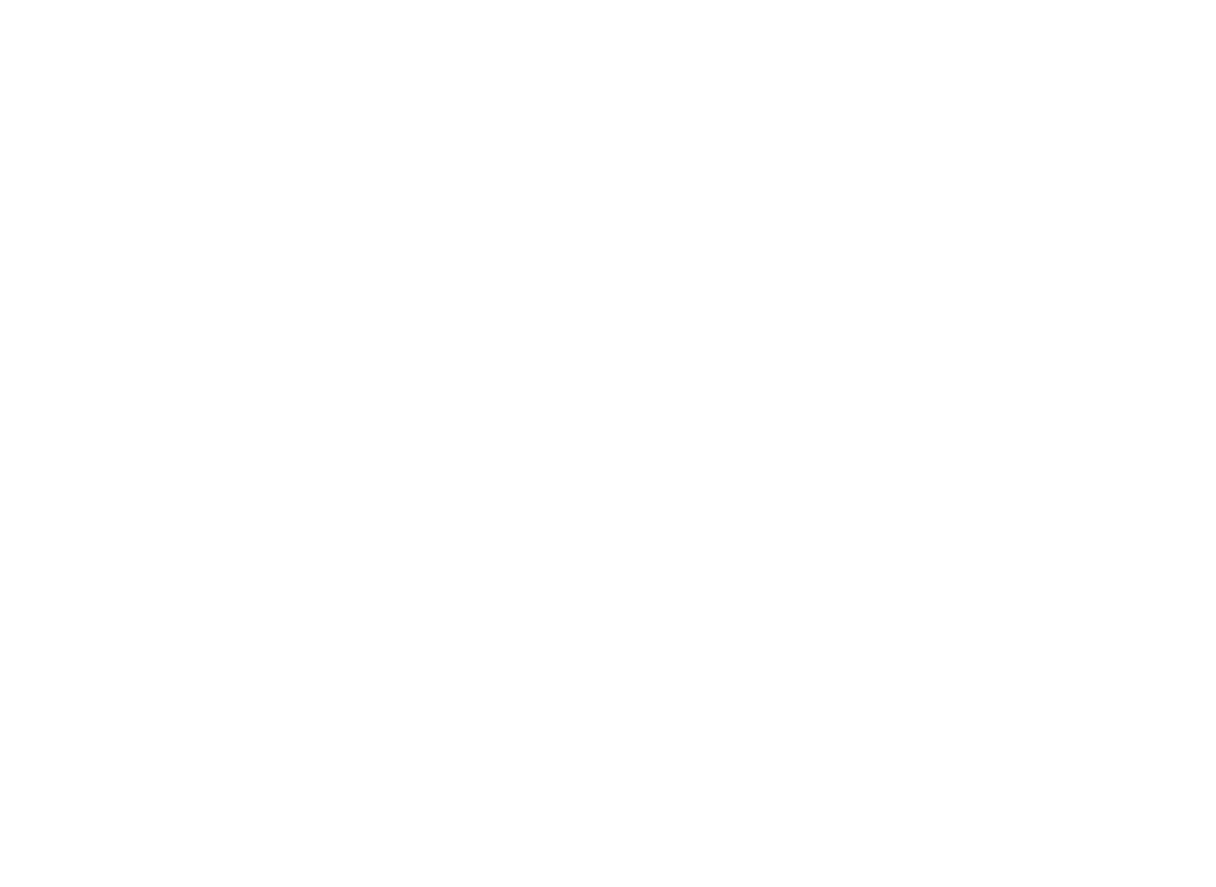 scroll, scrollTop: 0, scrollLeft: 0, axis: both 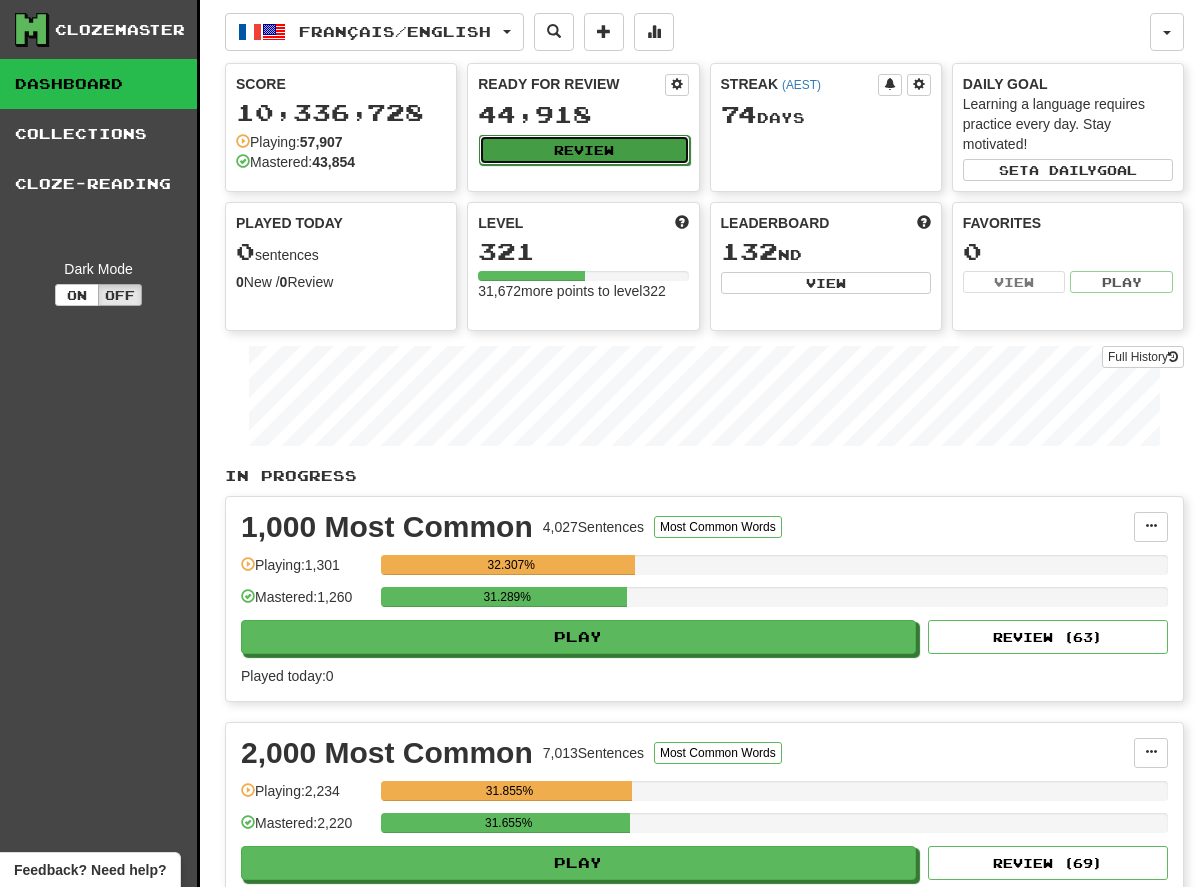 click on "Review" at bounding box center (584, 150) 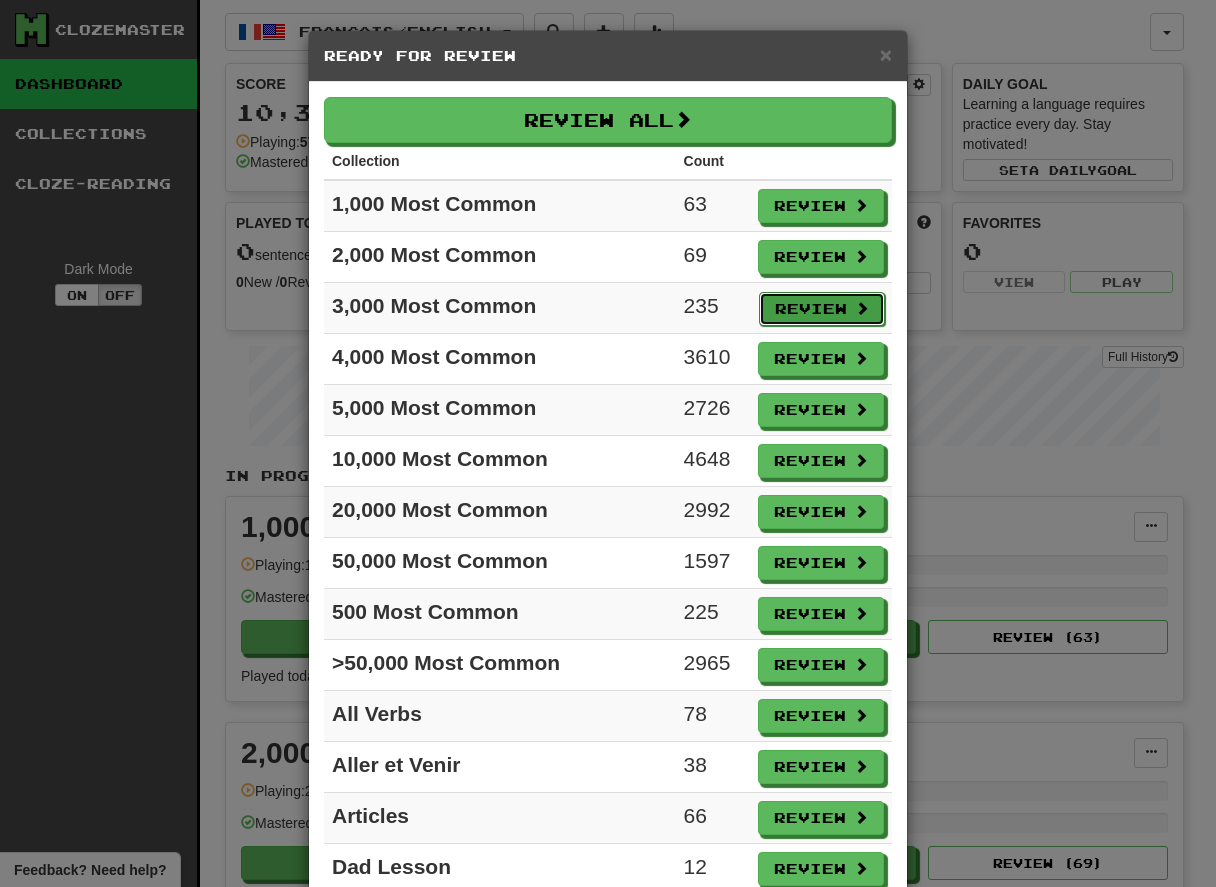 click on "Review" at bounding box center (822, 309) 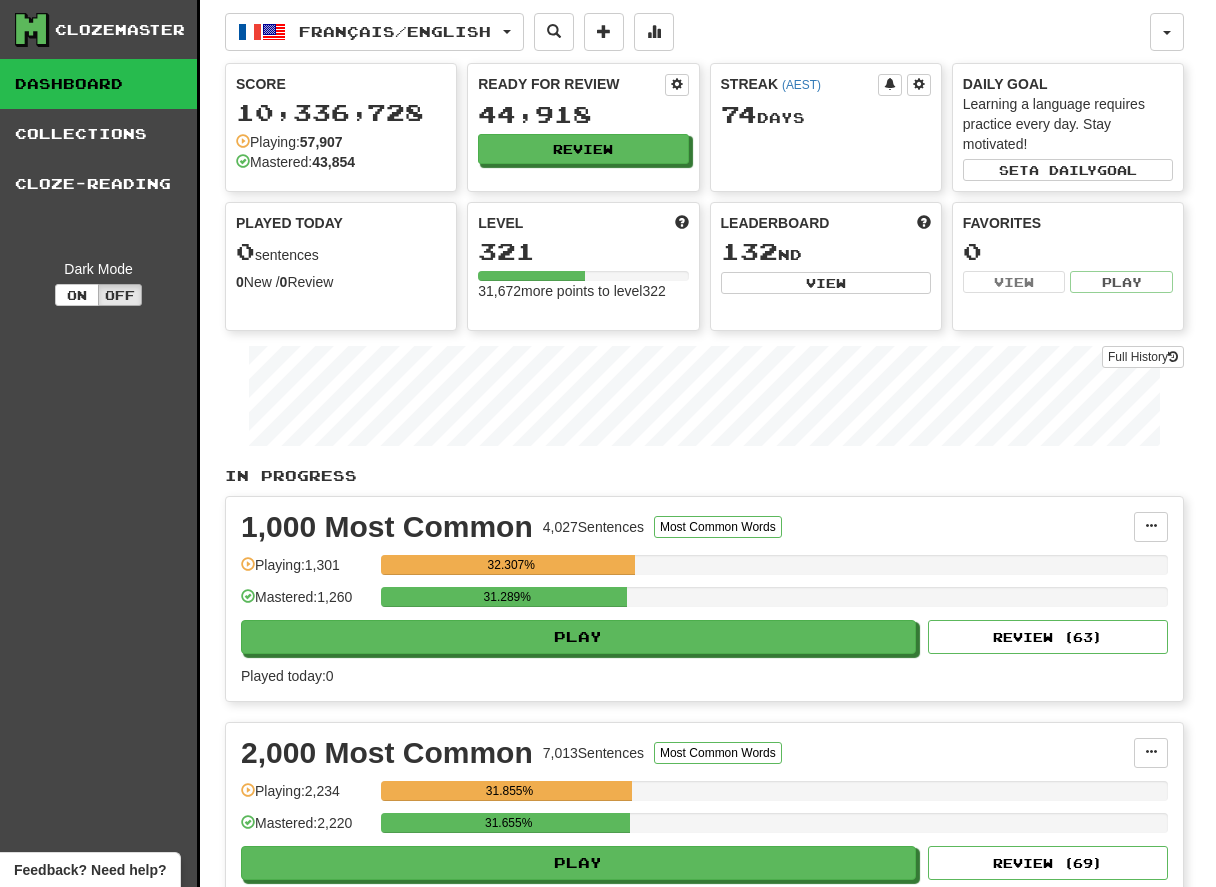 select on "**" 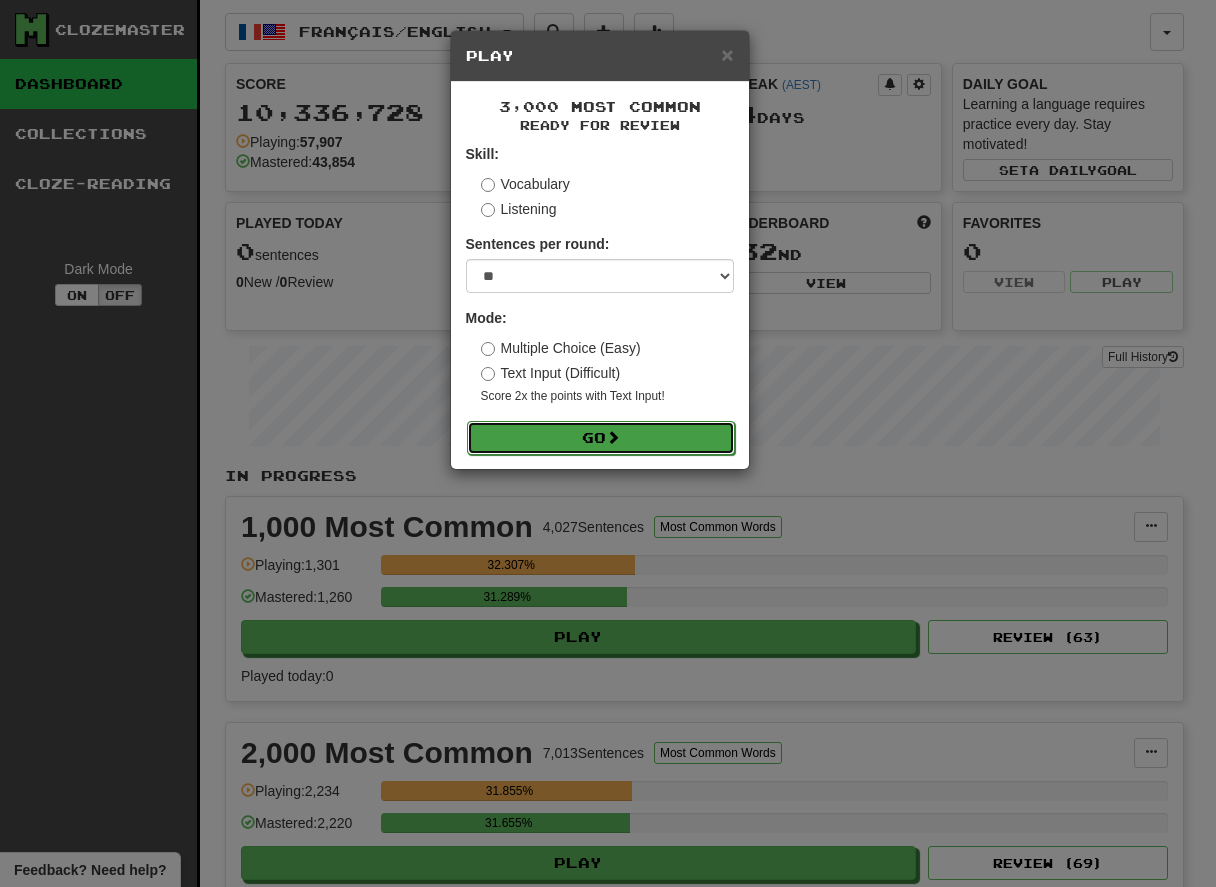 click on "Go" at bounding box center [601, 438] 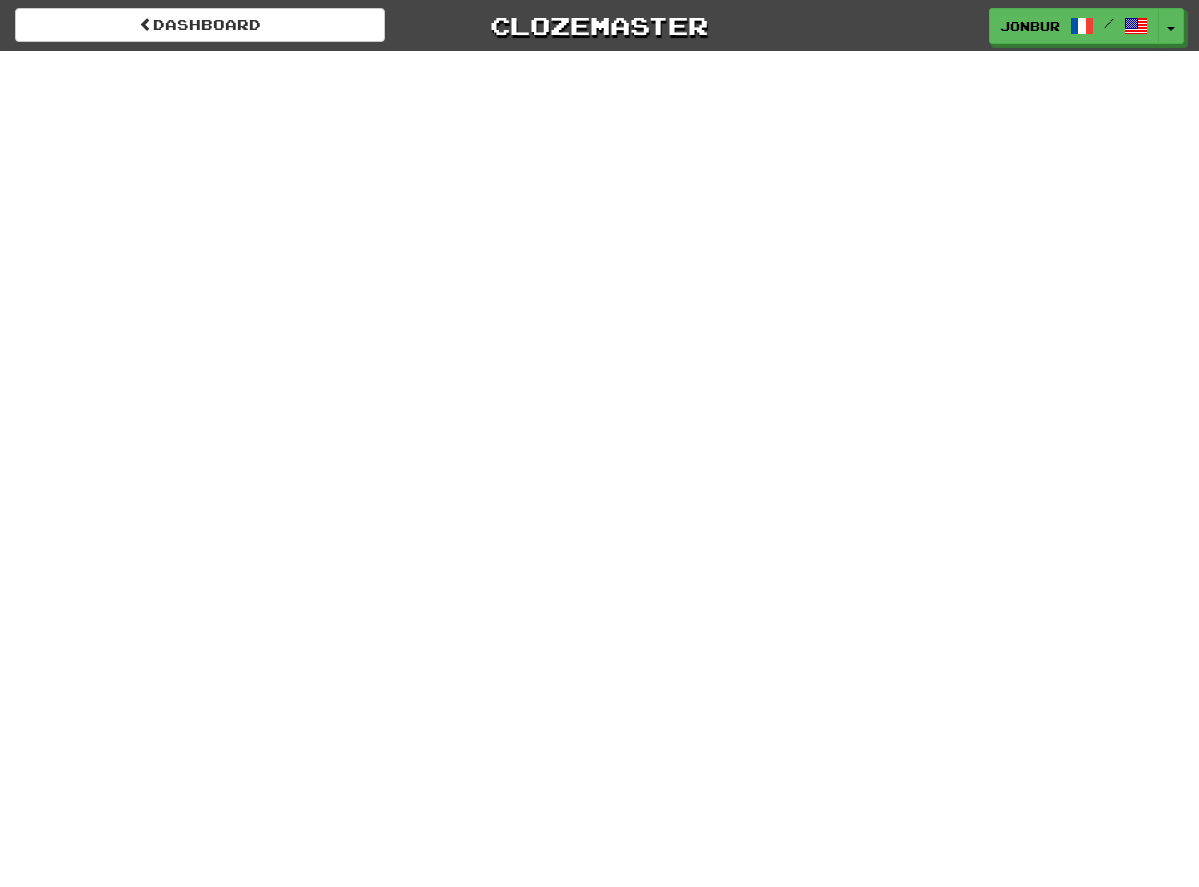 scroll, scrollTop: 0, scrollLeft: 0, axis: both 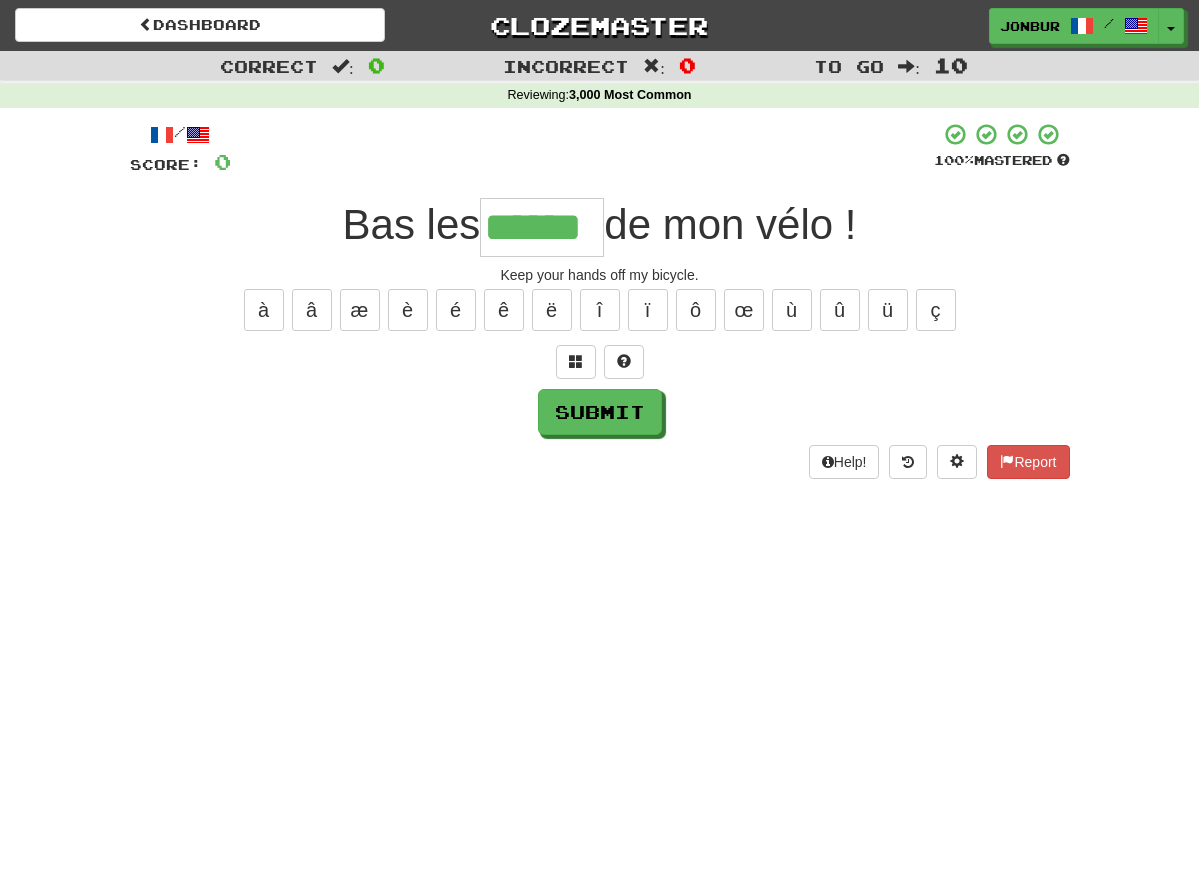 type on "******" 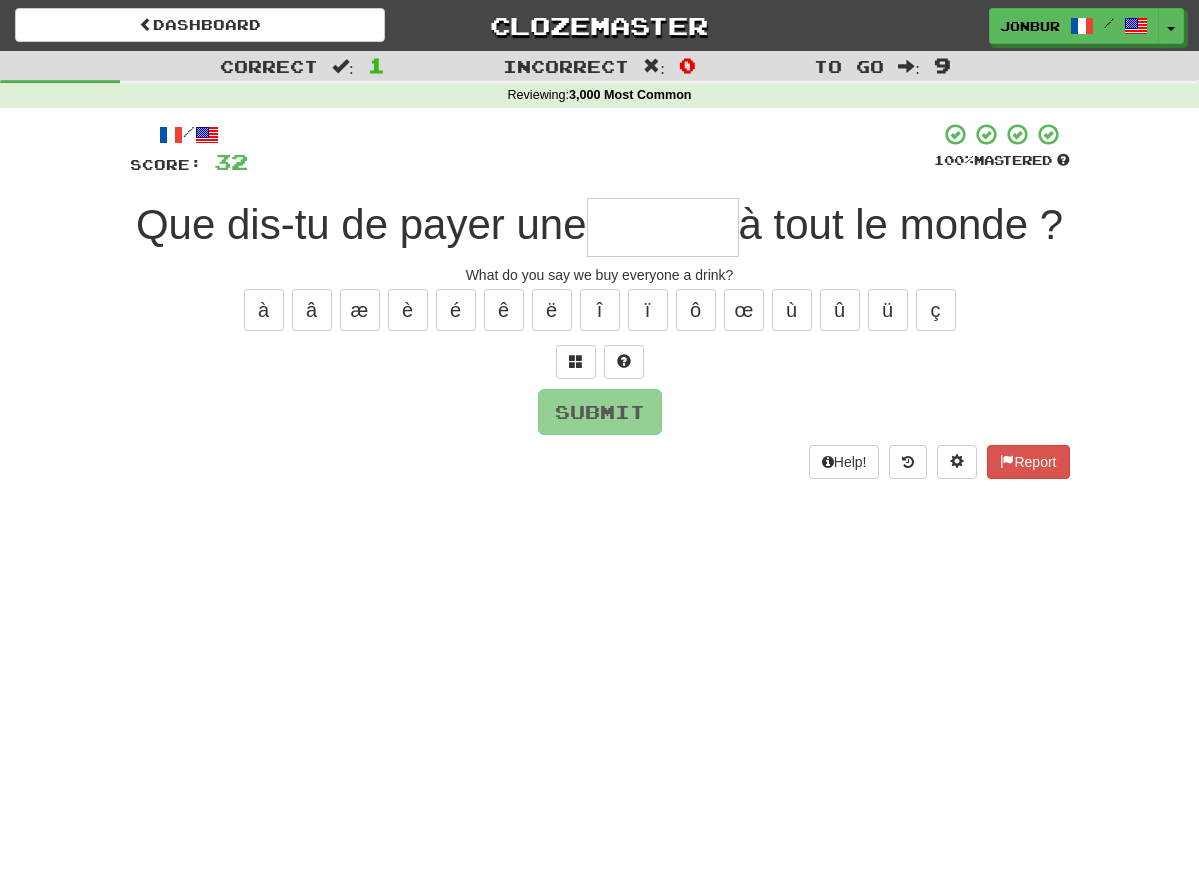 type on "*" 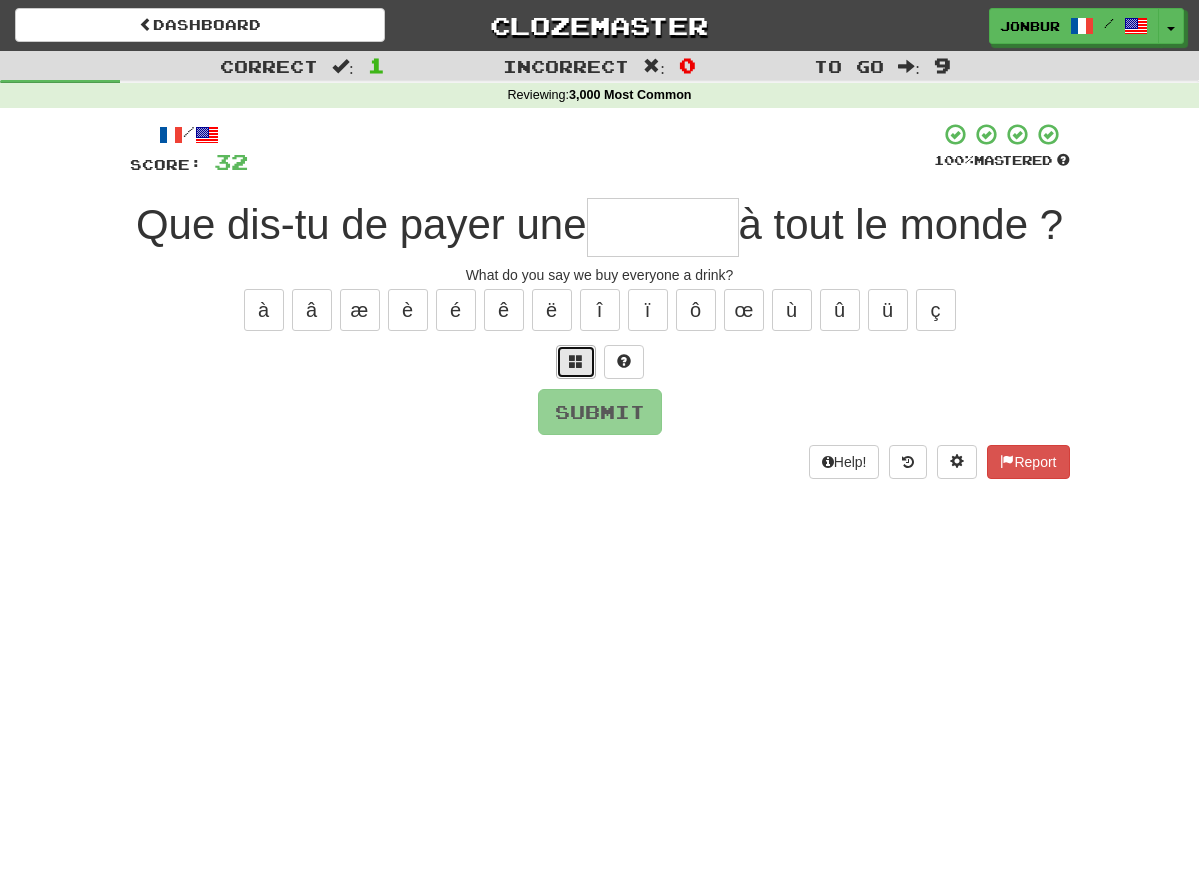 click at bounding box center (576, 362) 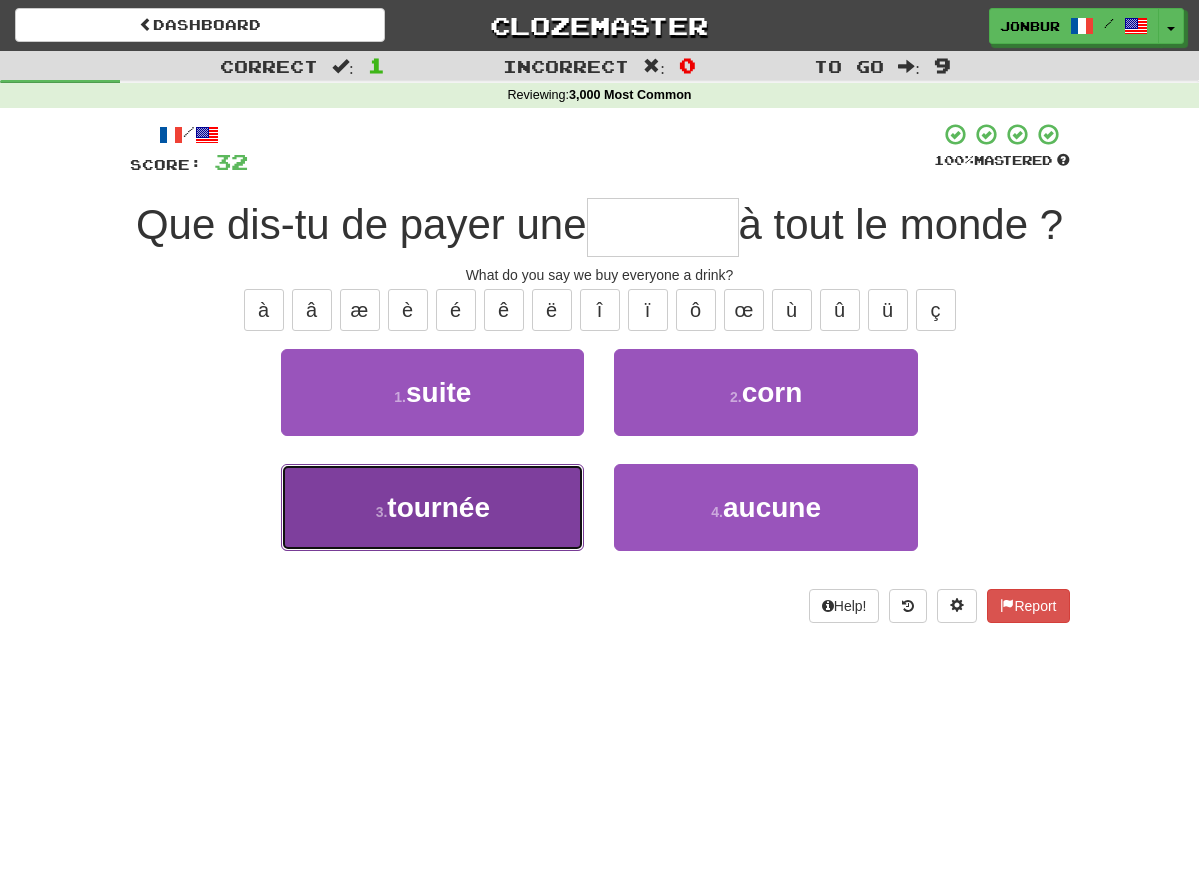 click on "3 . tournée" at bounding box center [432, 507] 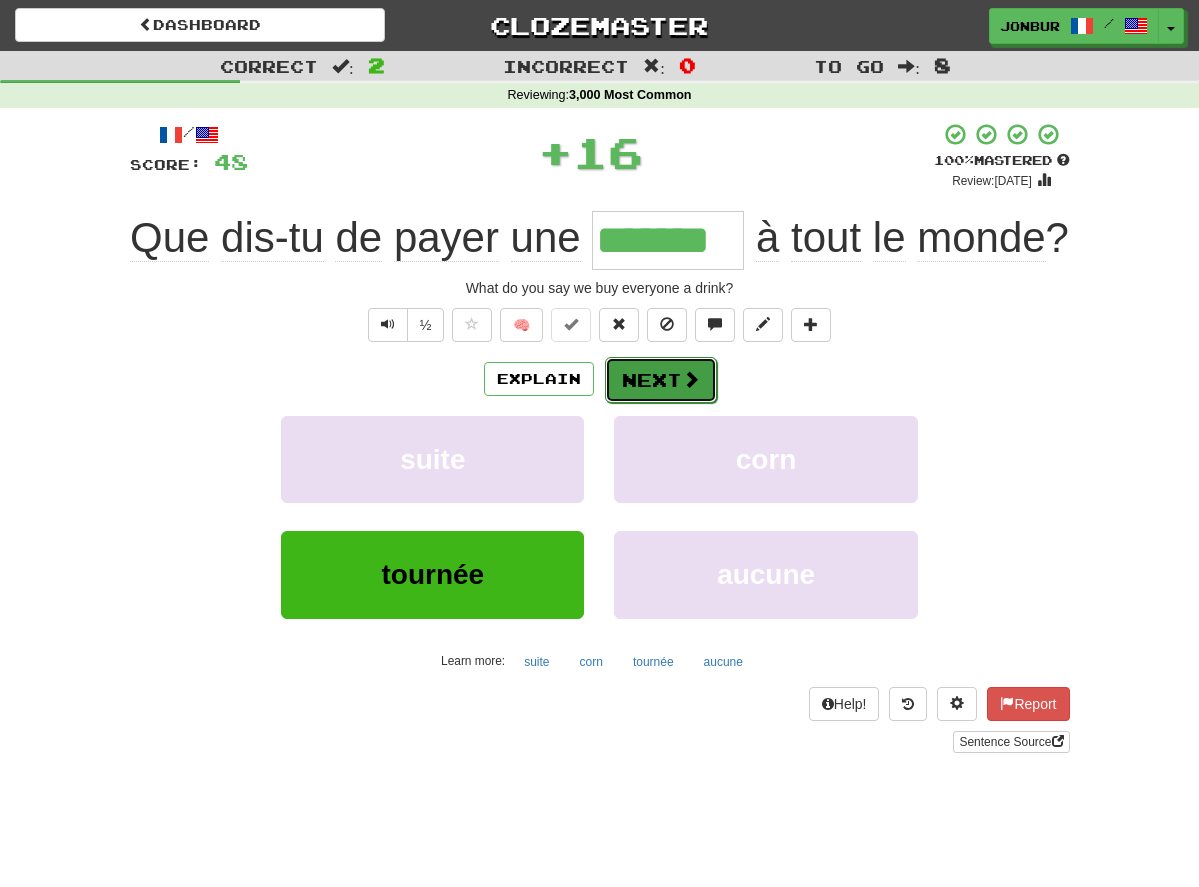 click on "Next" at bounding box center (661, 380) 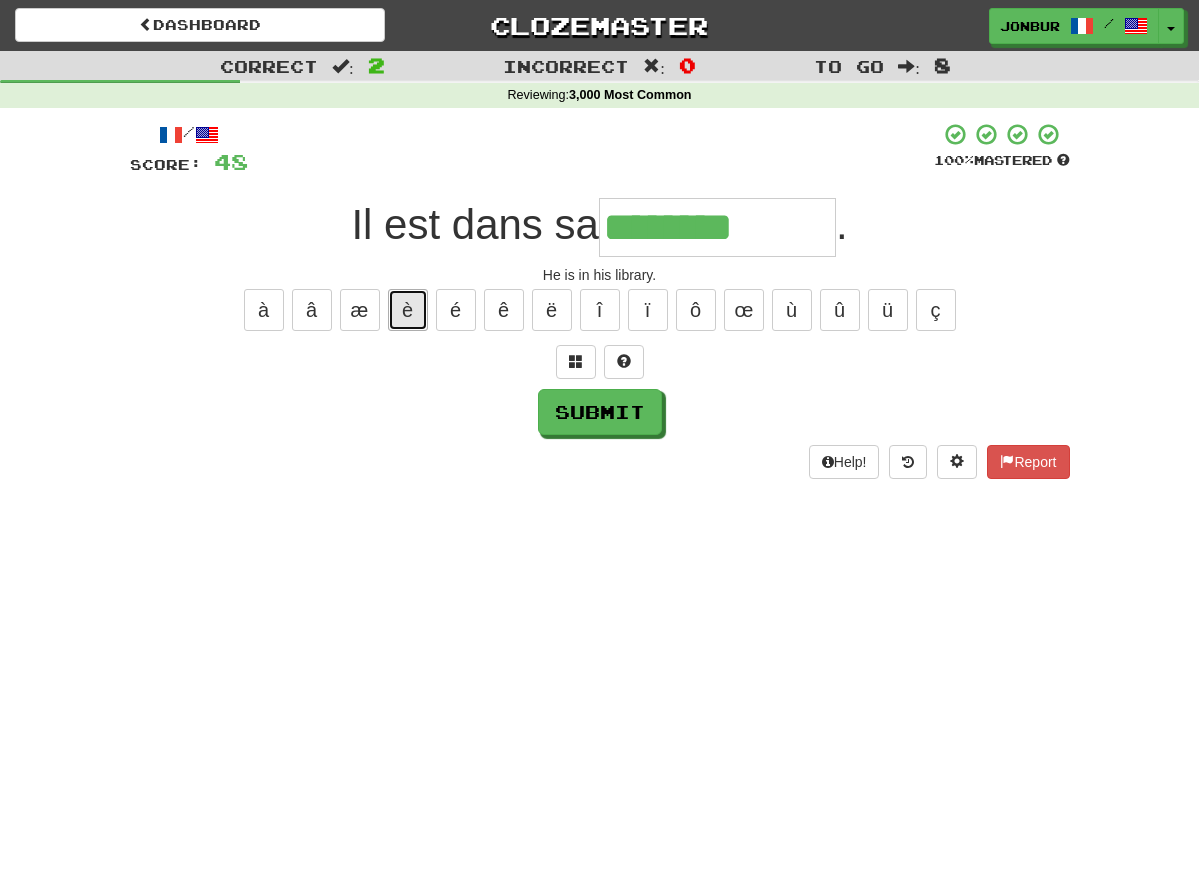 click on "è" at bounding box center [408, 310] 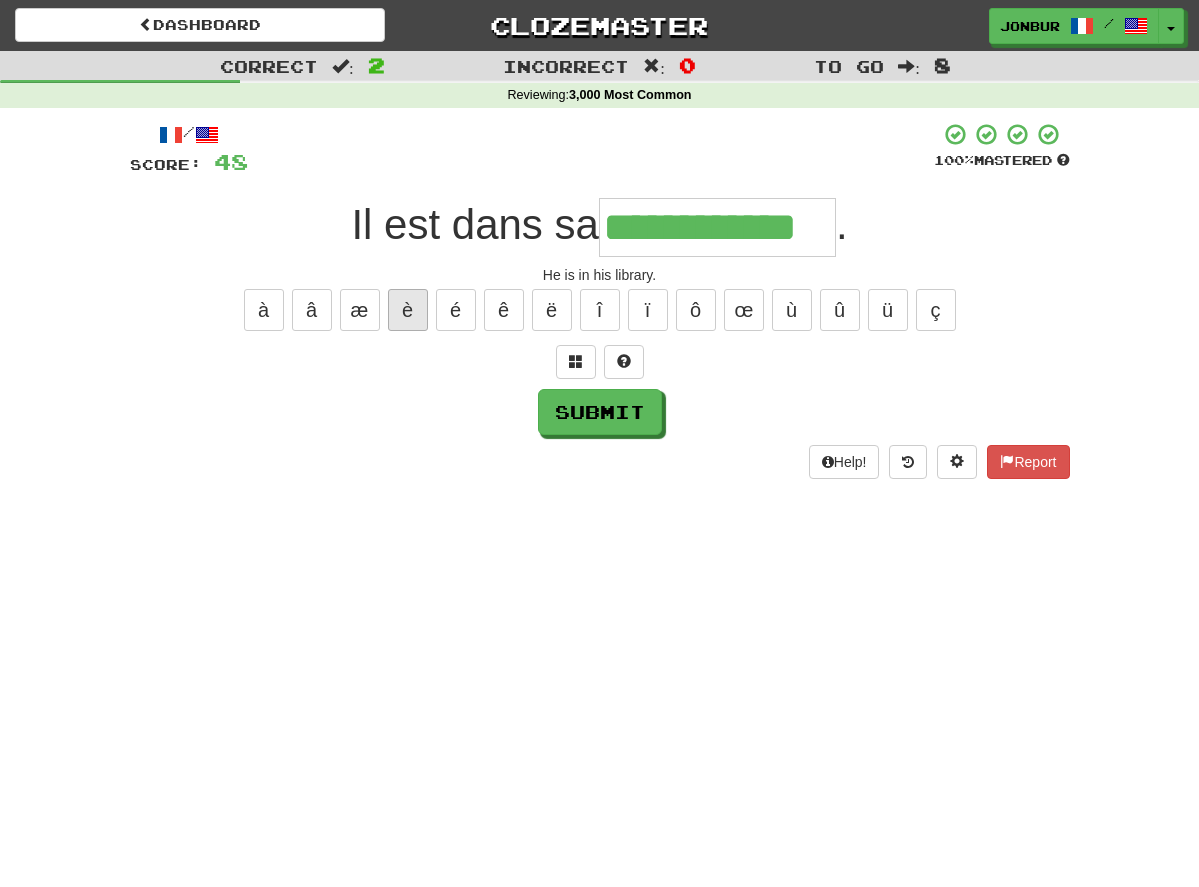 type on "**********" 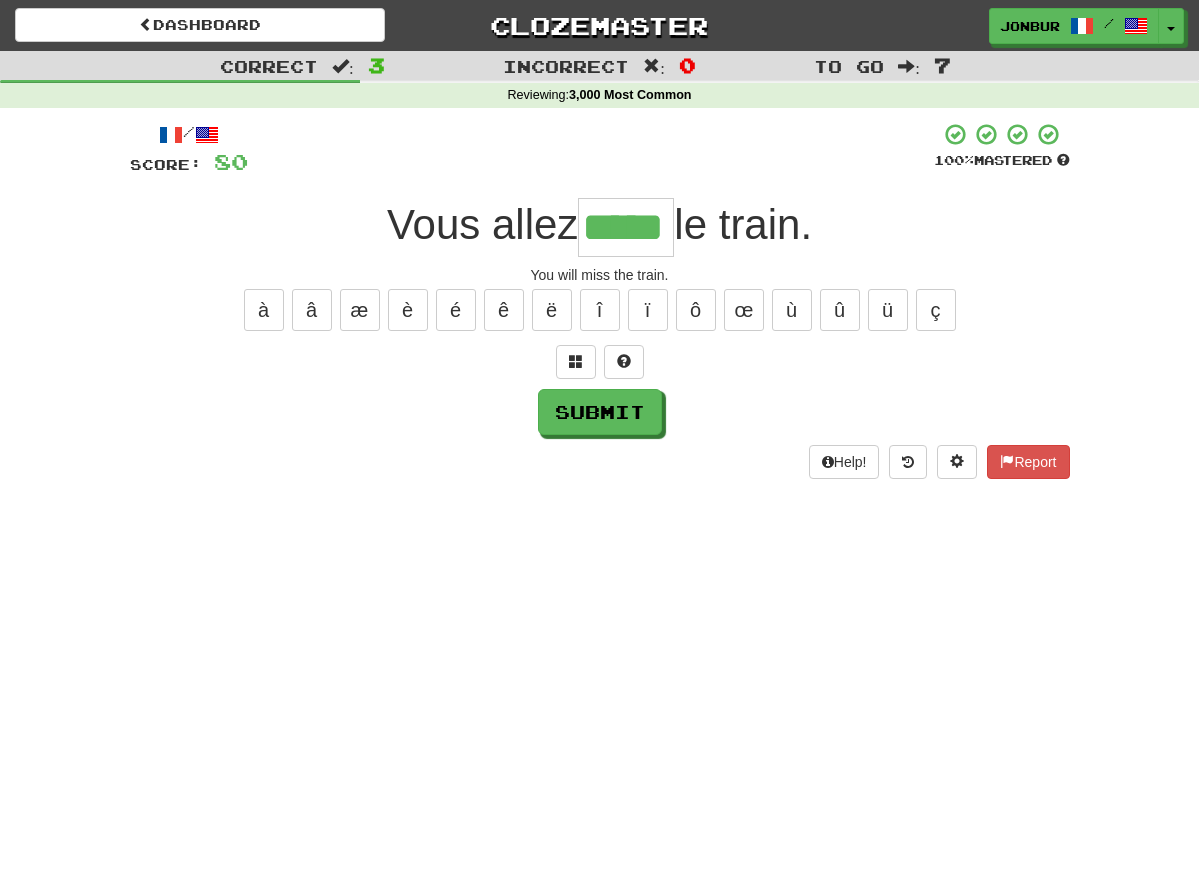 type on "*****" 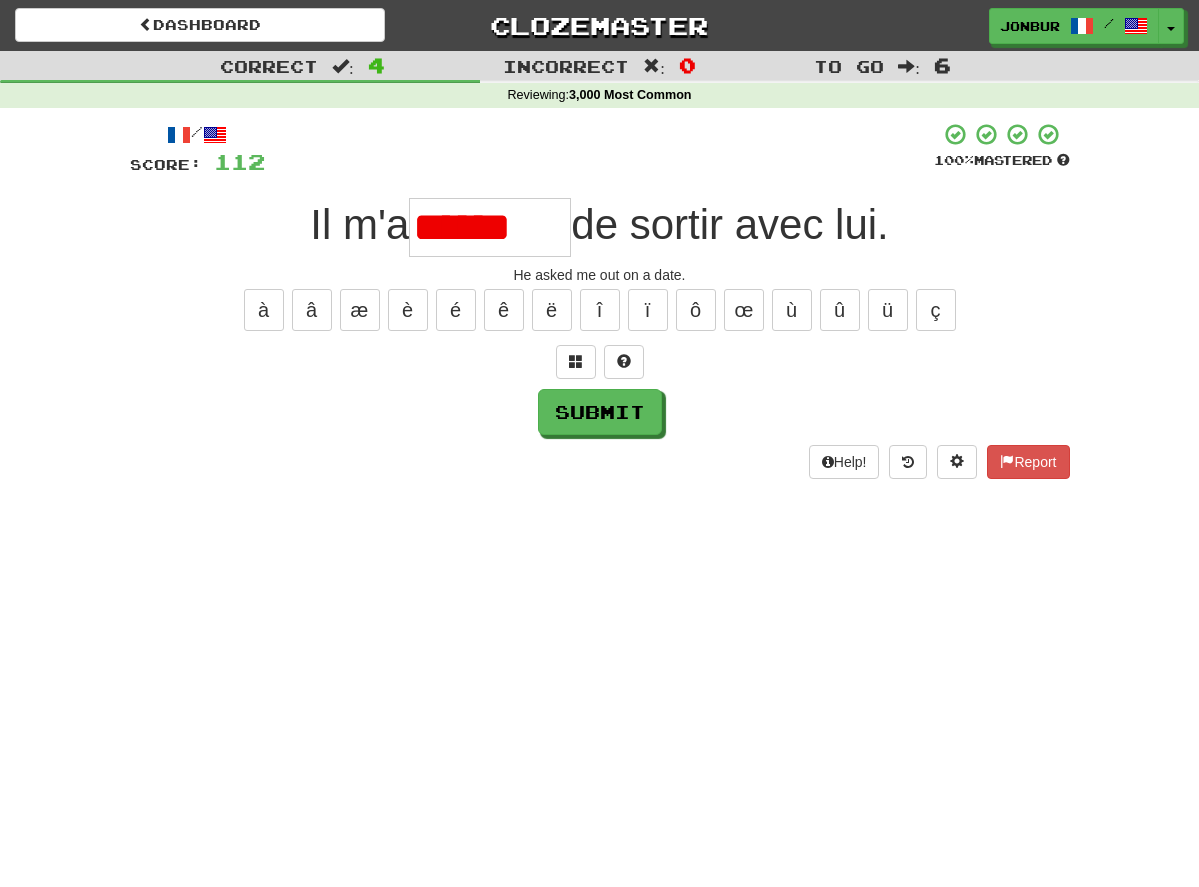 click on "******" at bounding box center [490, 227] 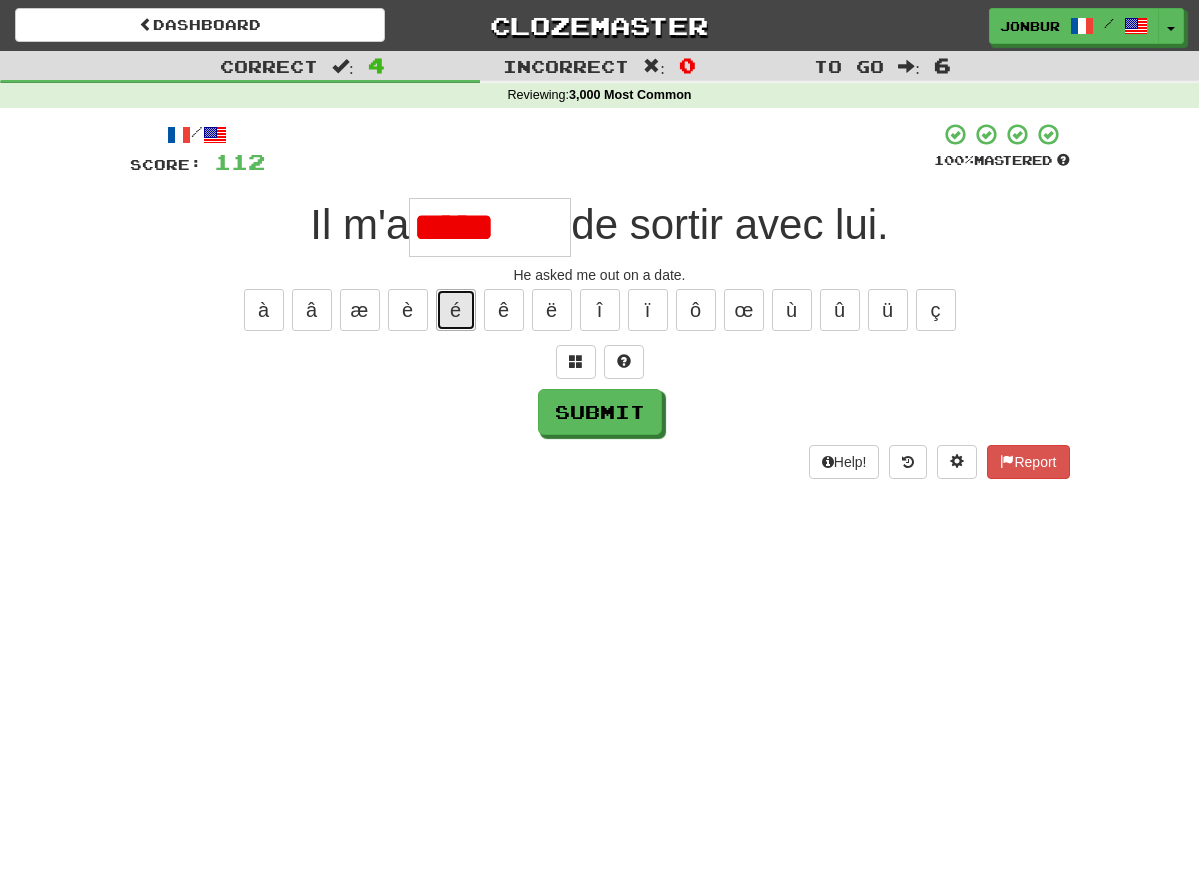 click on "é" at bounding box center (456, 310) 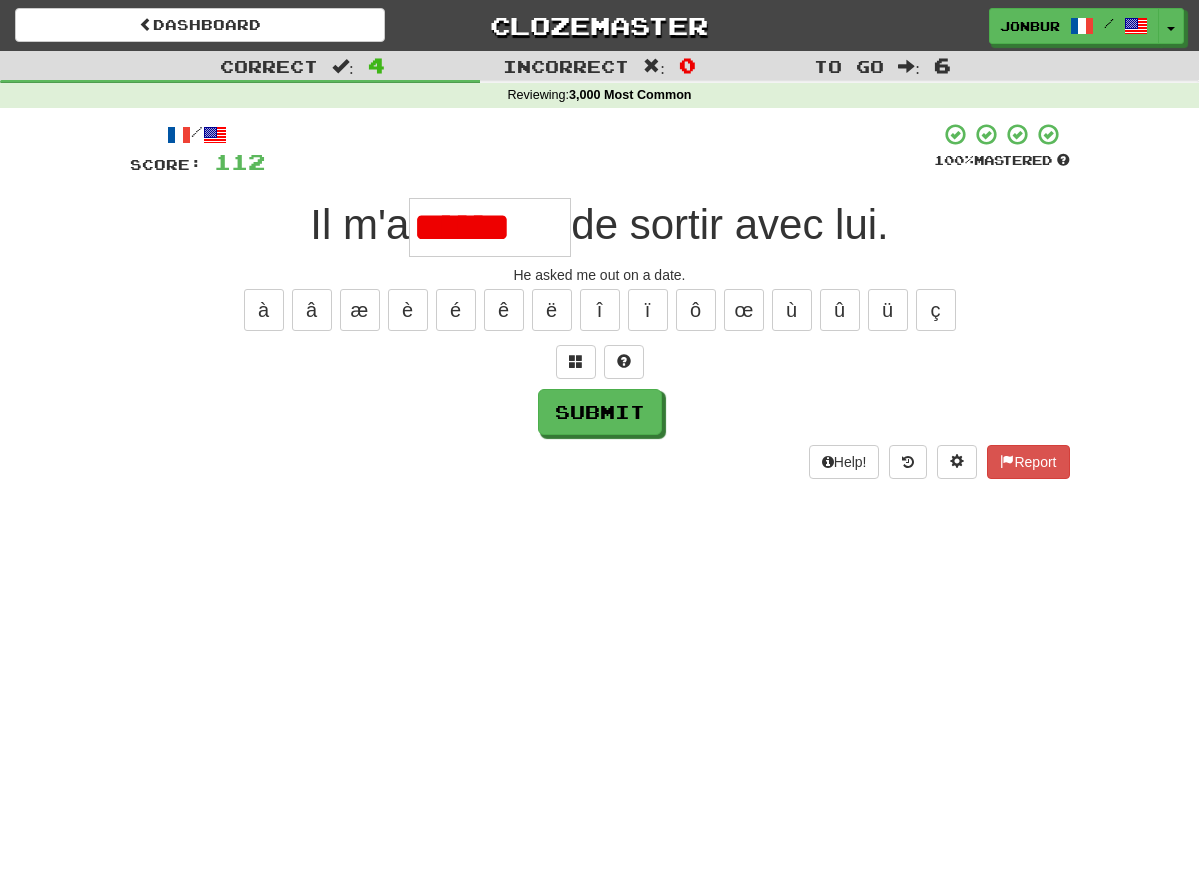 click on "******" at bounding box center [490, 227] 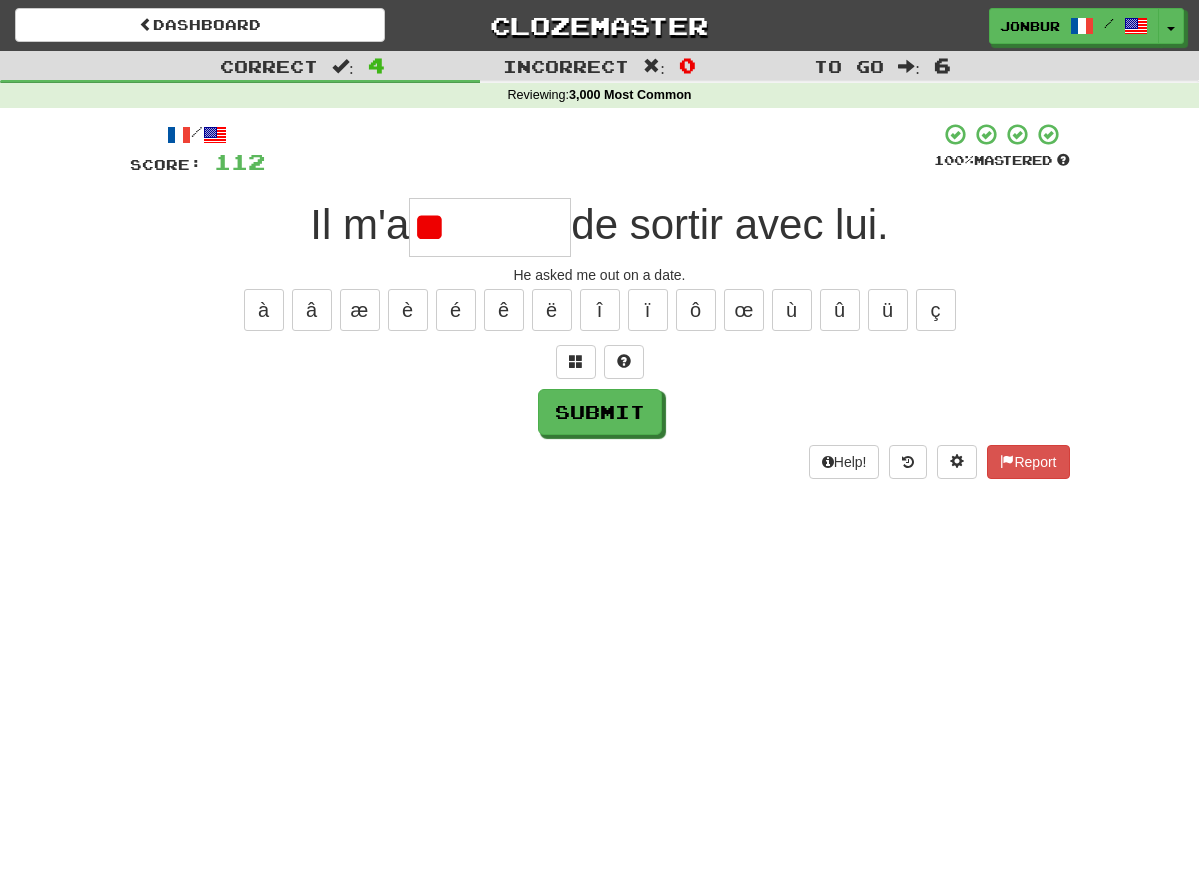 type on "*" 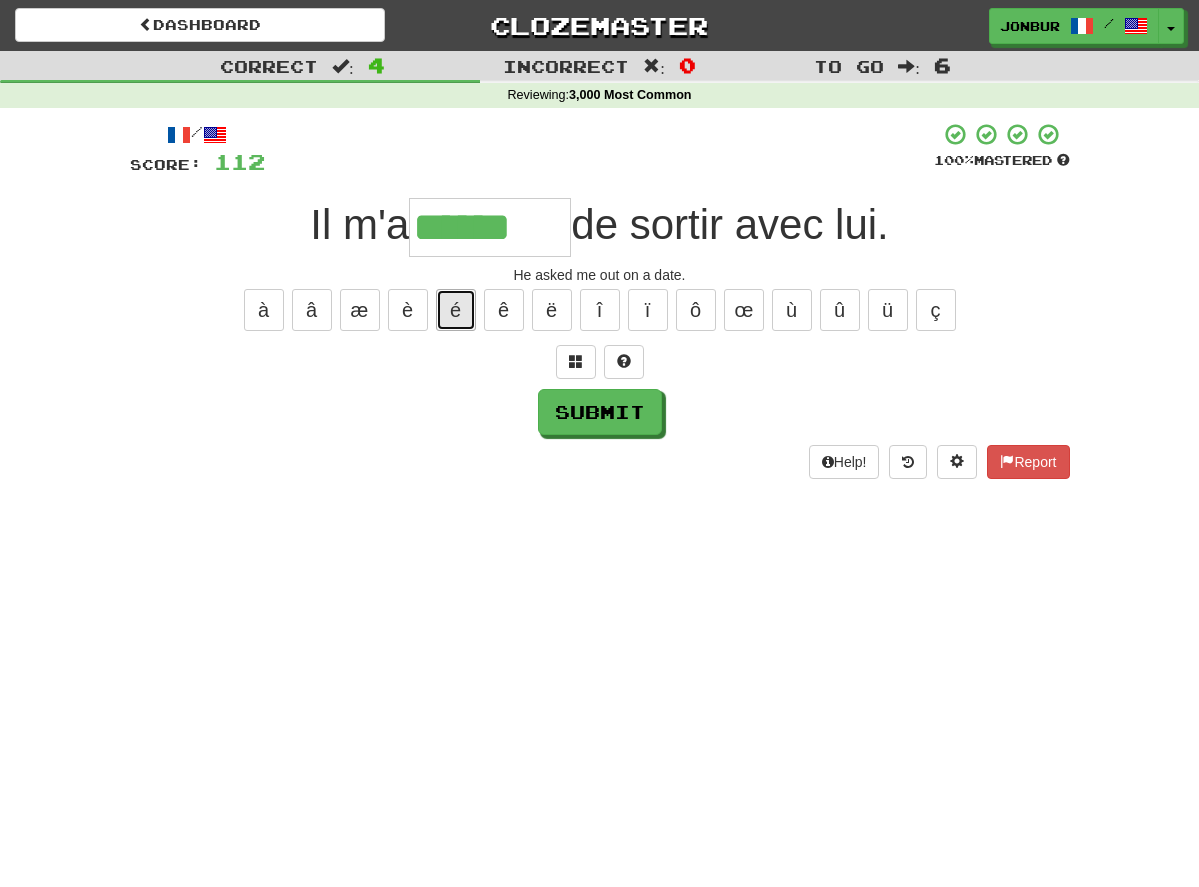 click on "é" at bounding box center (456, 310) 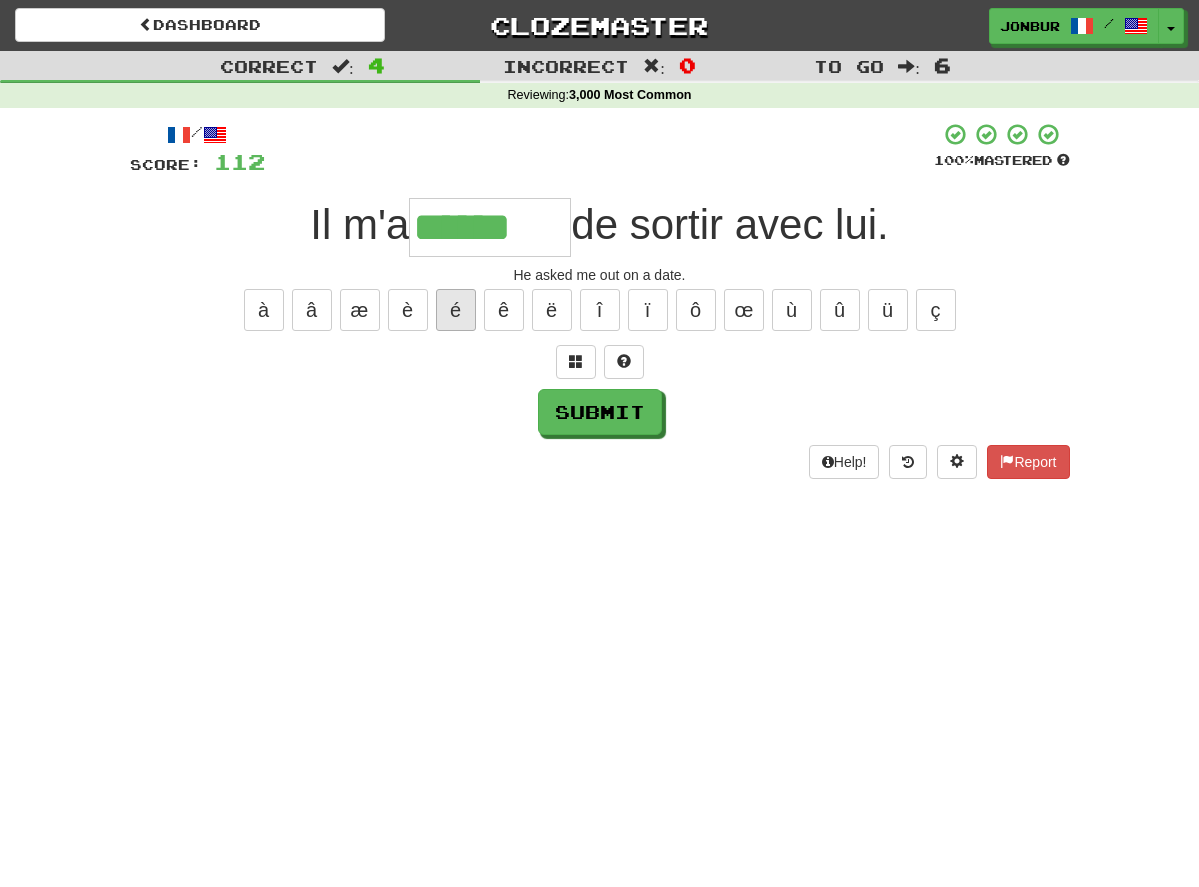 type on "*******" 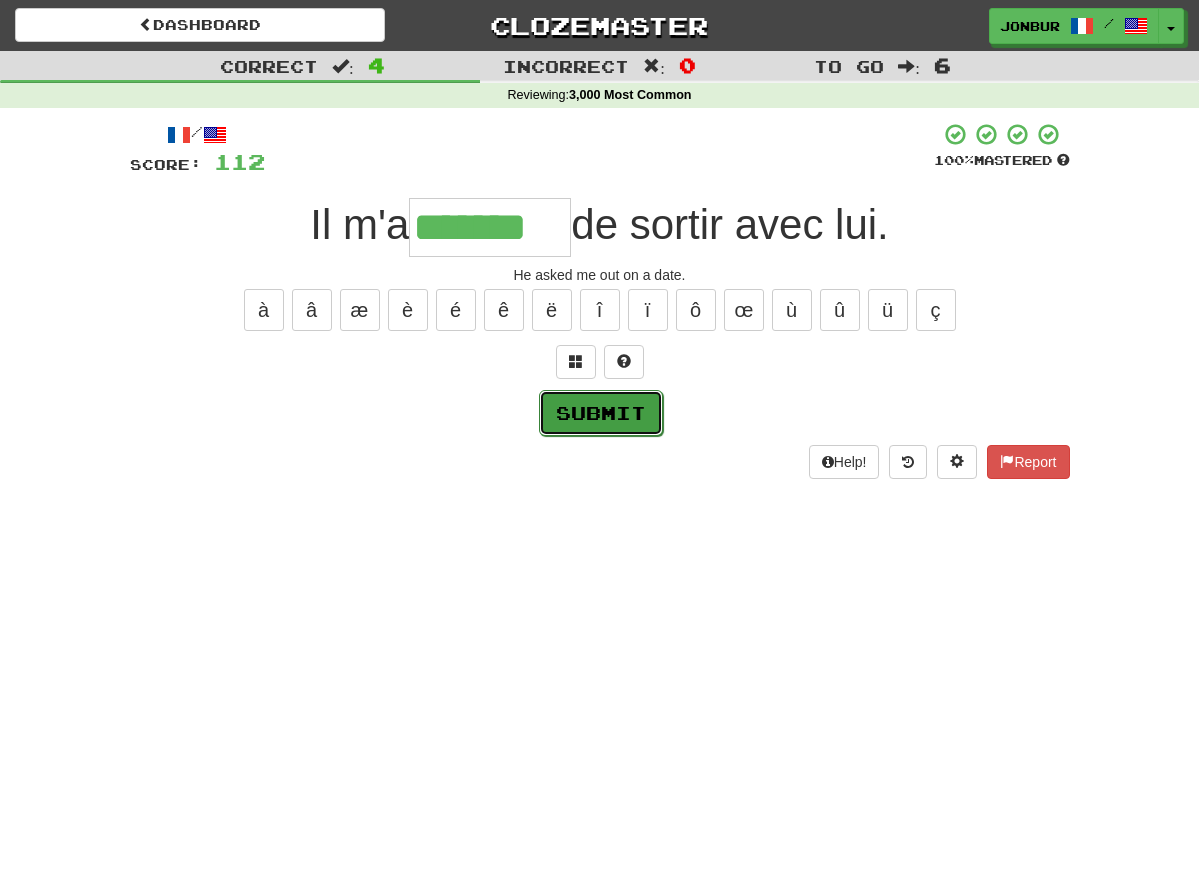 click on "Submit" at bounding box center (601, 413) 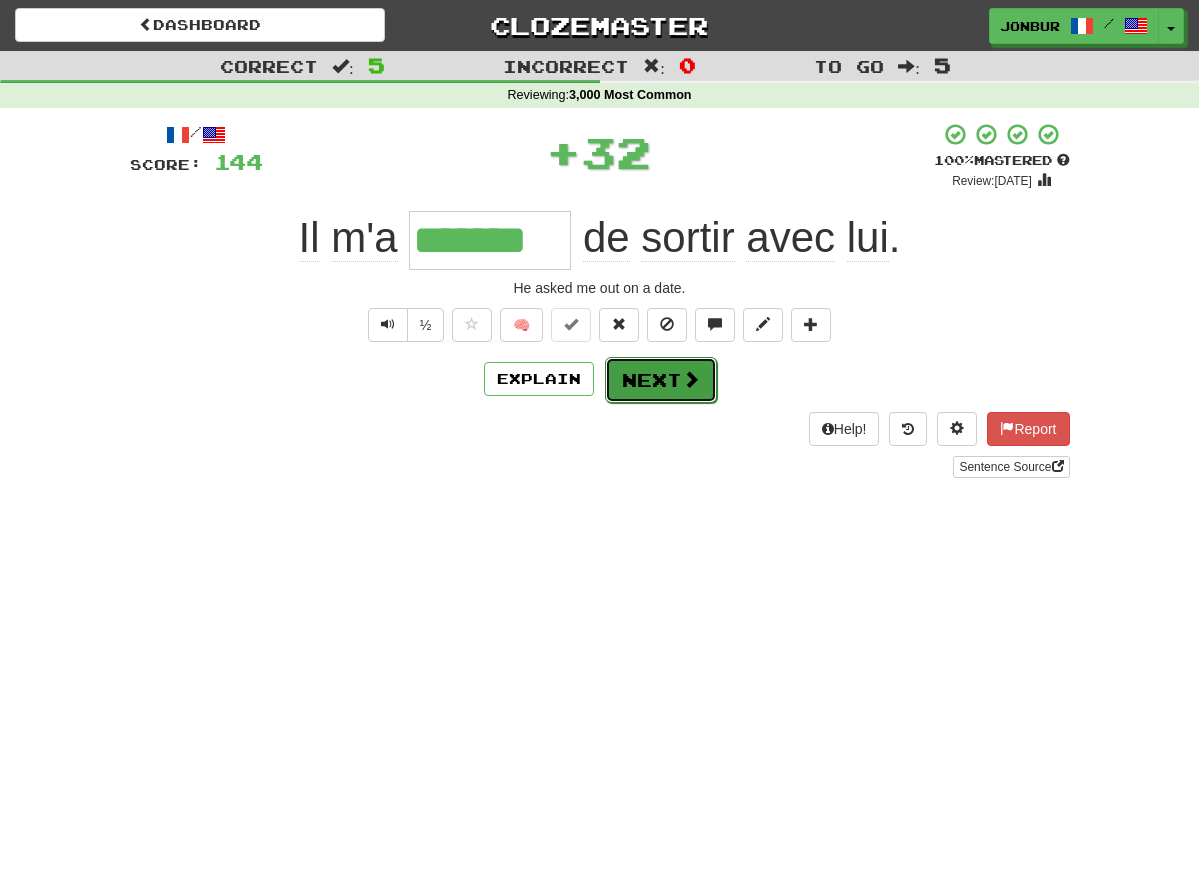 click on "Next" at bounding box center [661, 380] 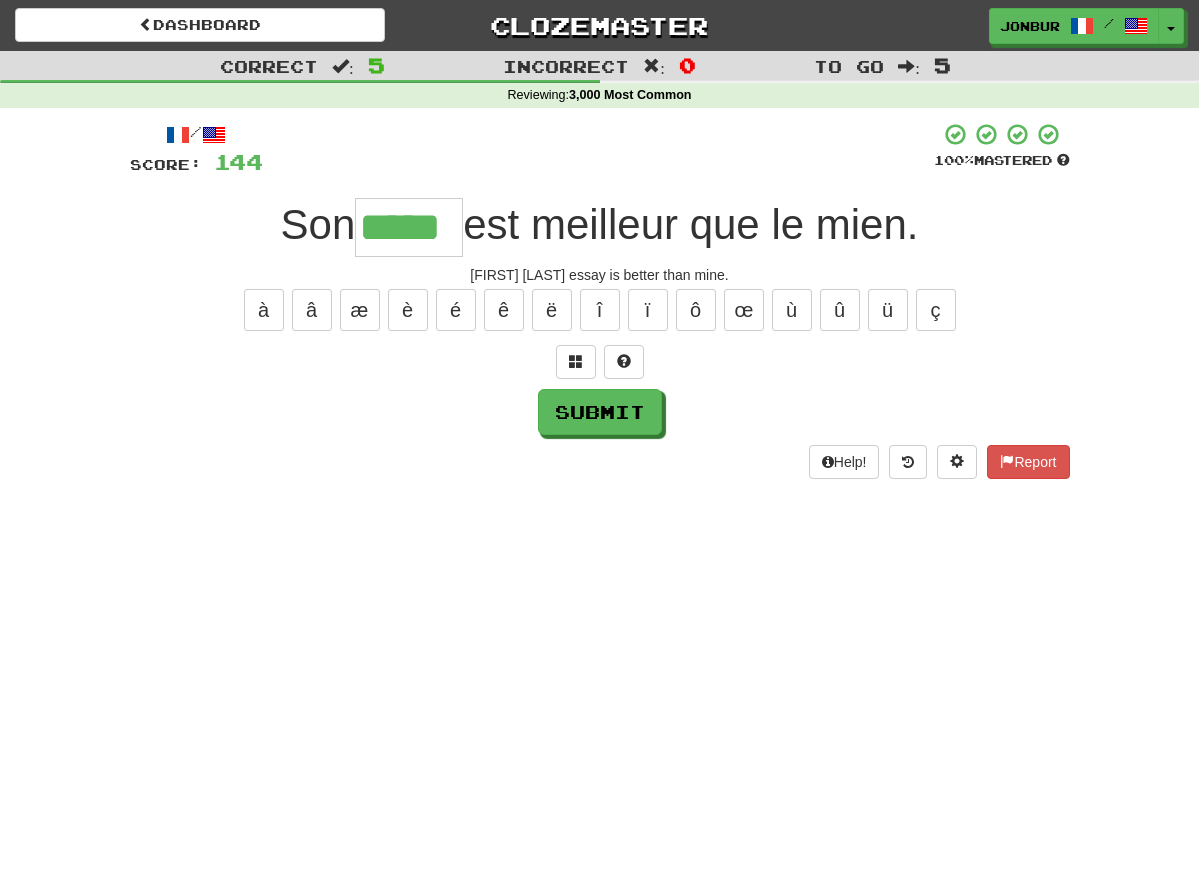 type on "*****" 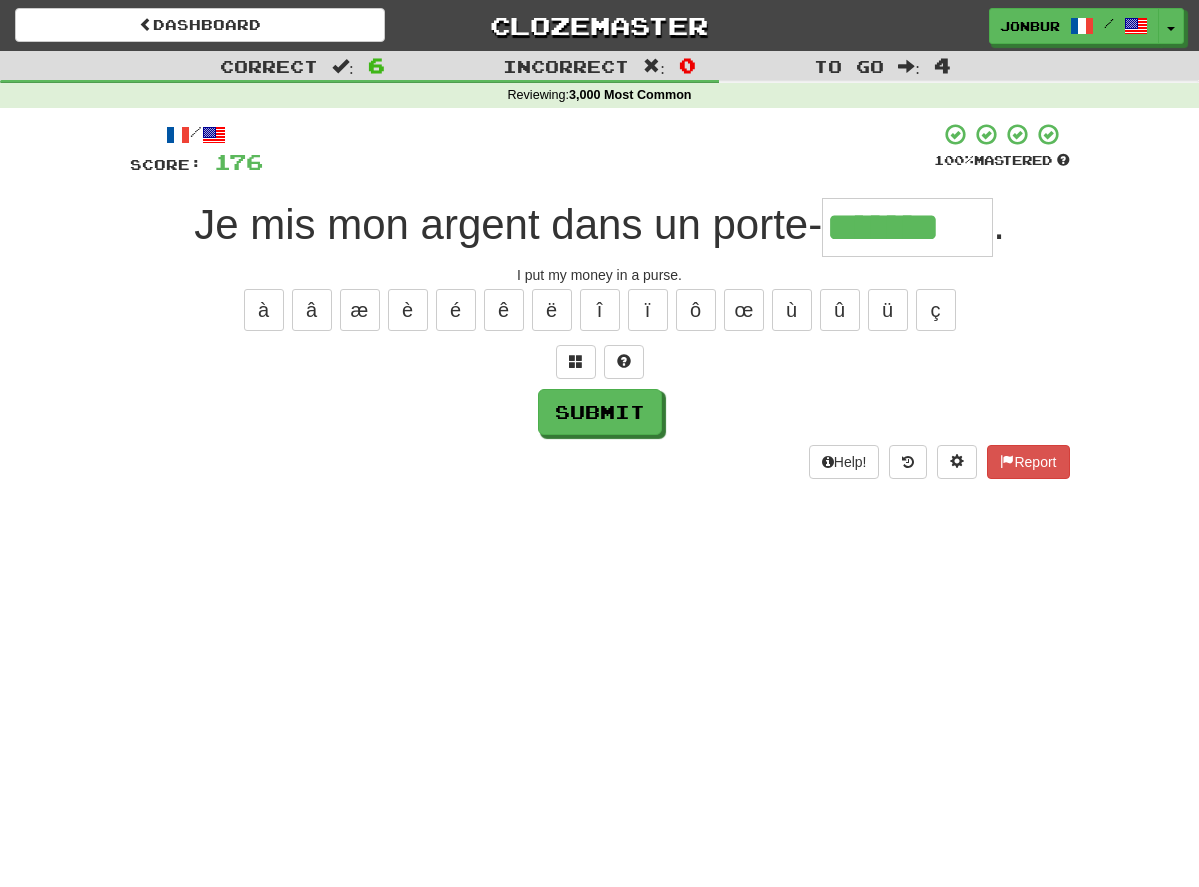 type on "*******" 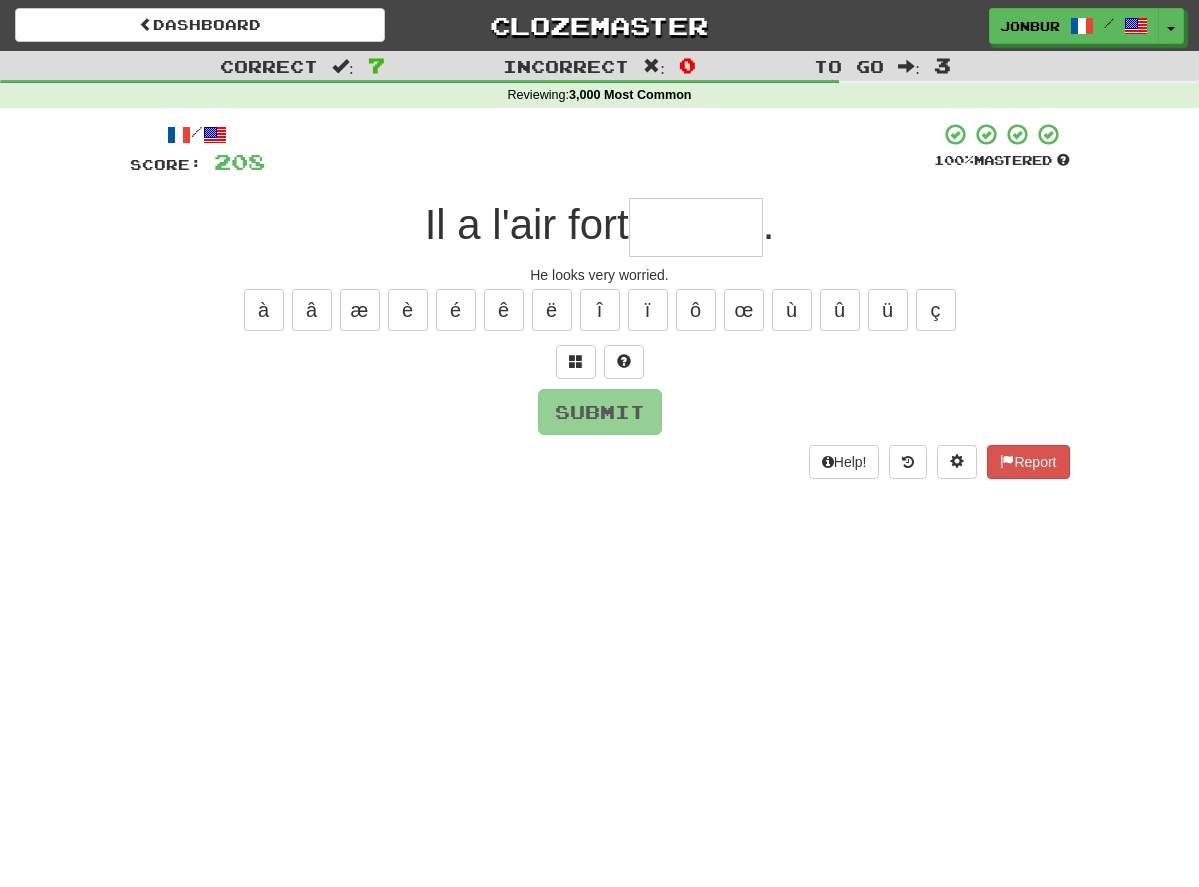type on "*" 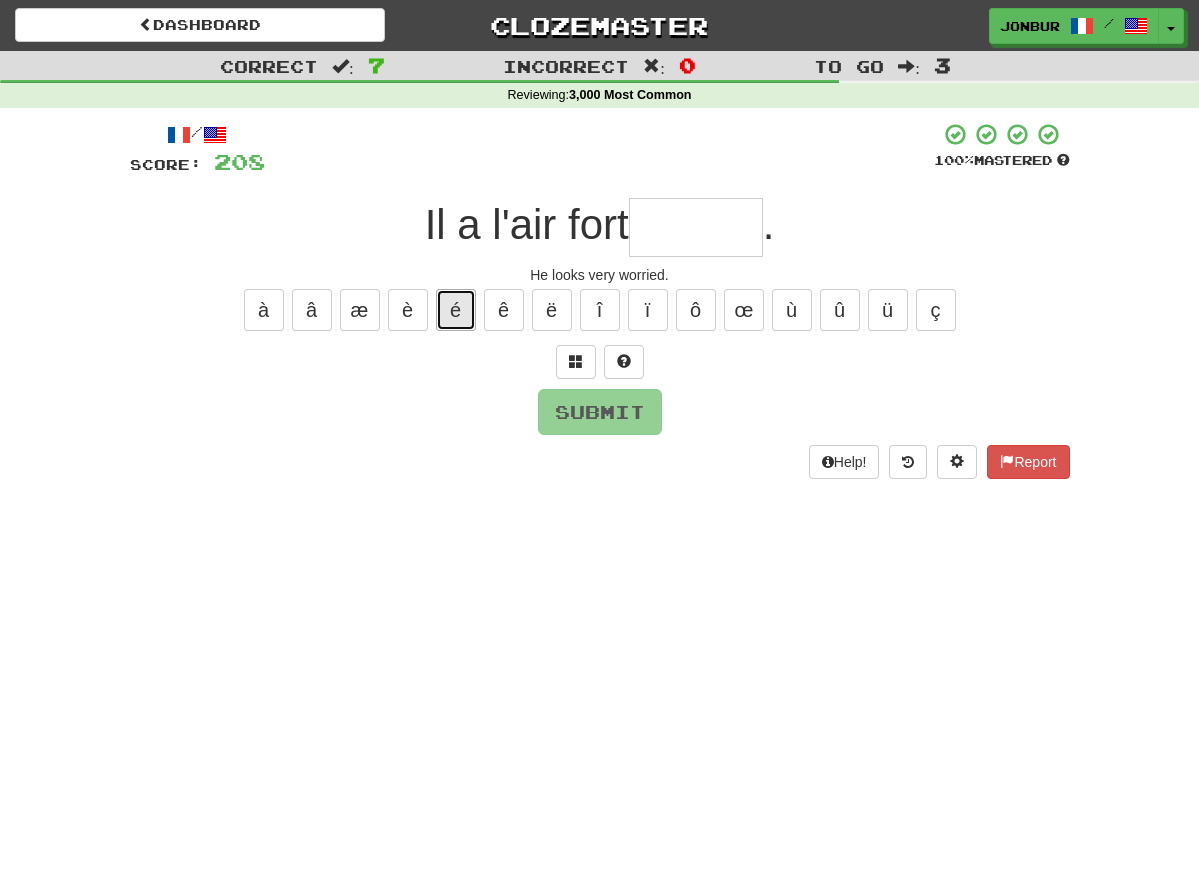click on "é" at bounding box center [456, 310] 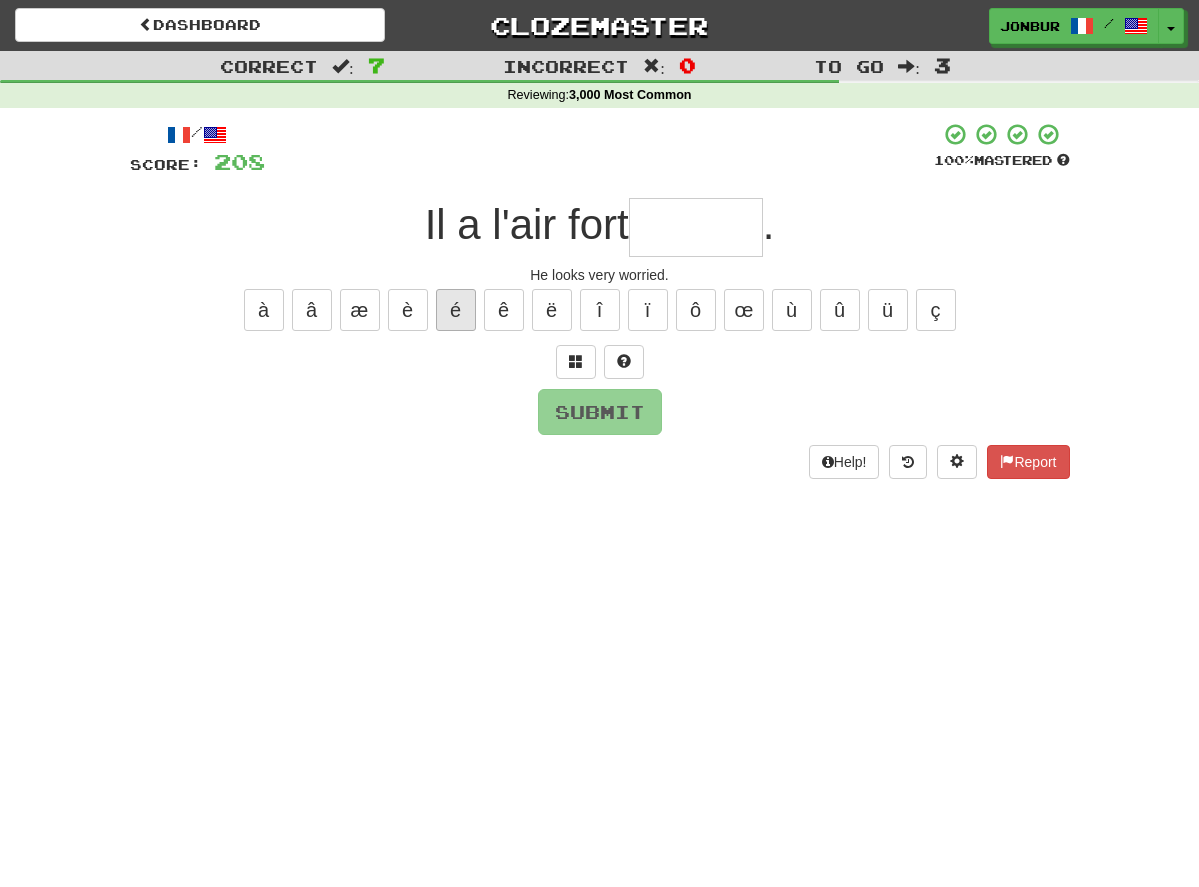 type on "*" 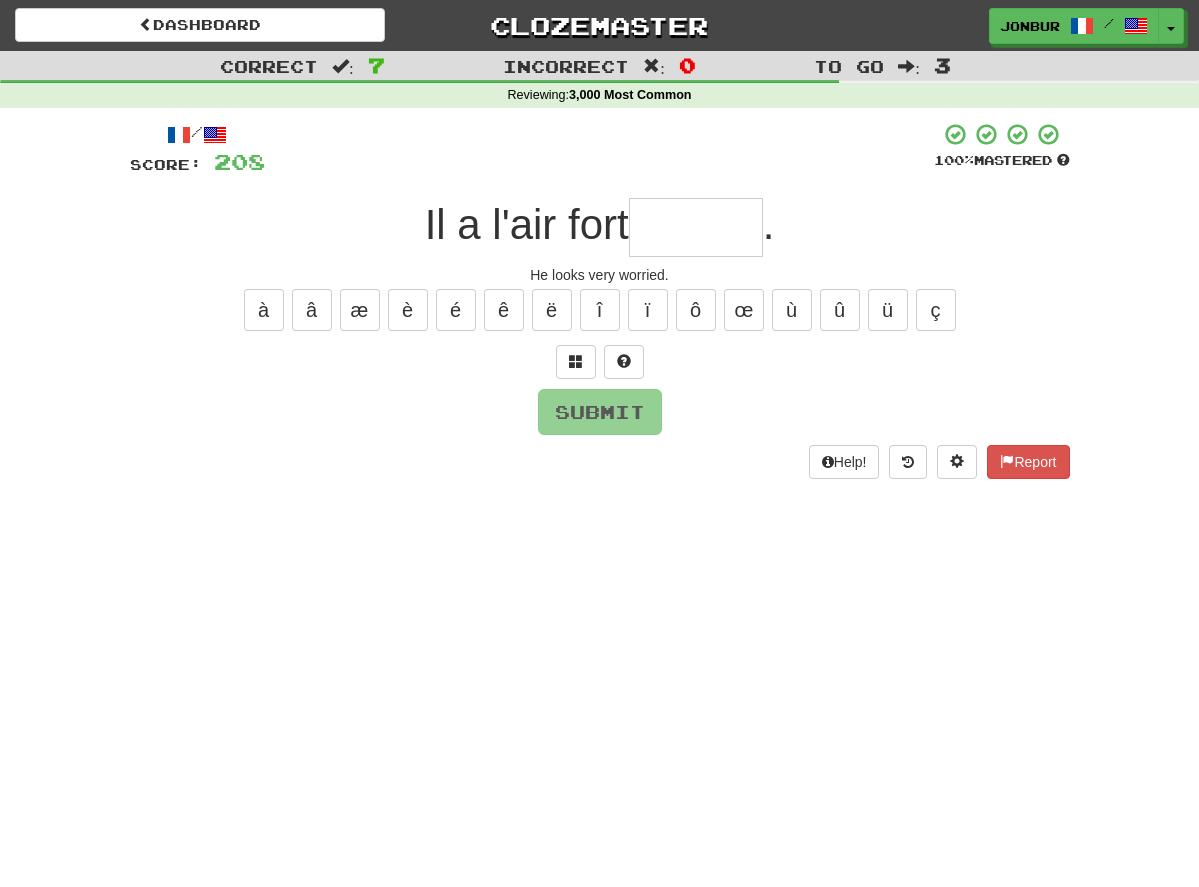 type on "*" 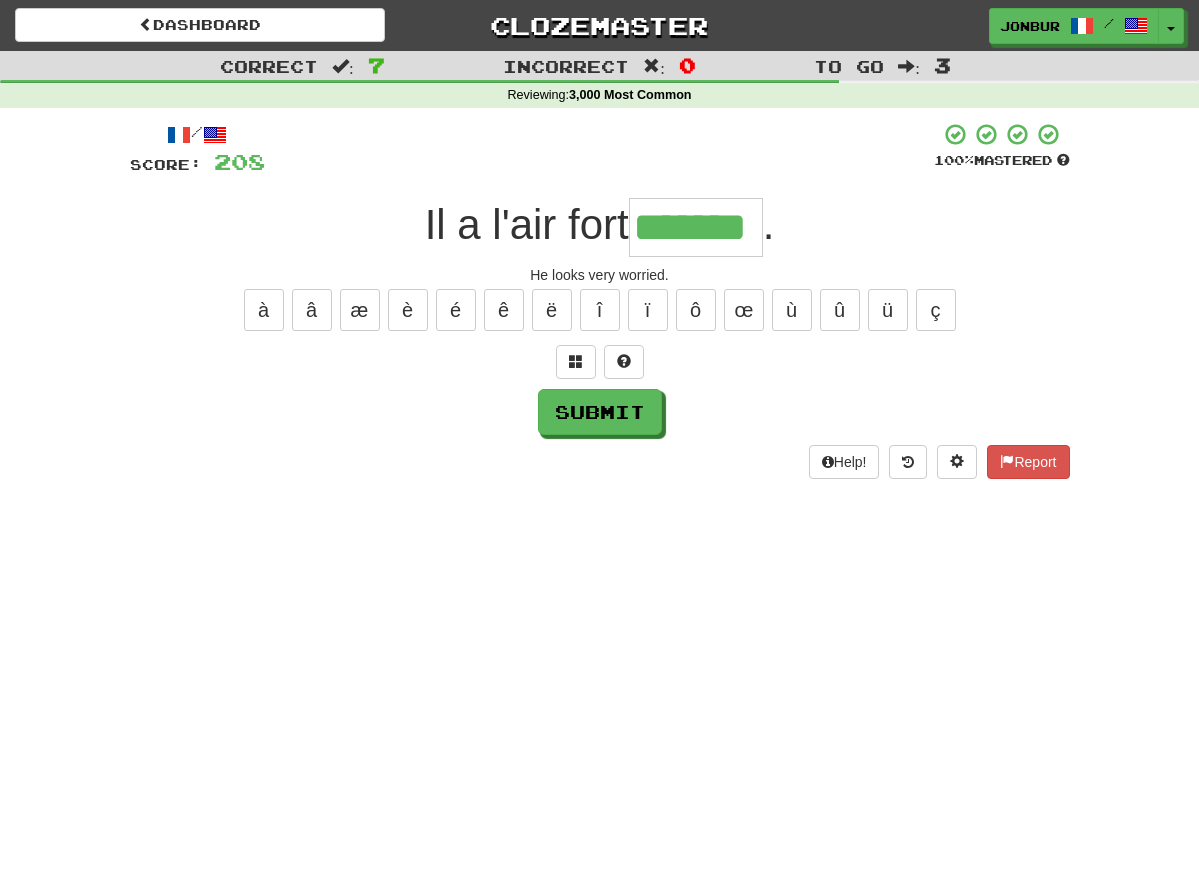 type on "*******" 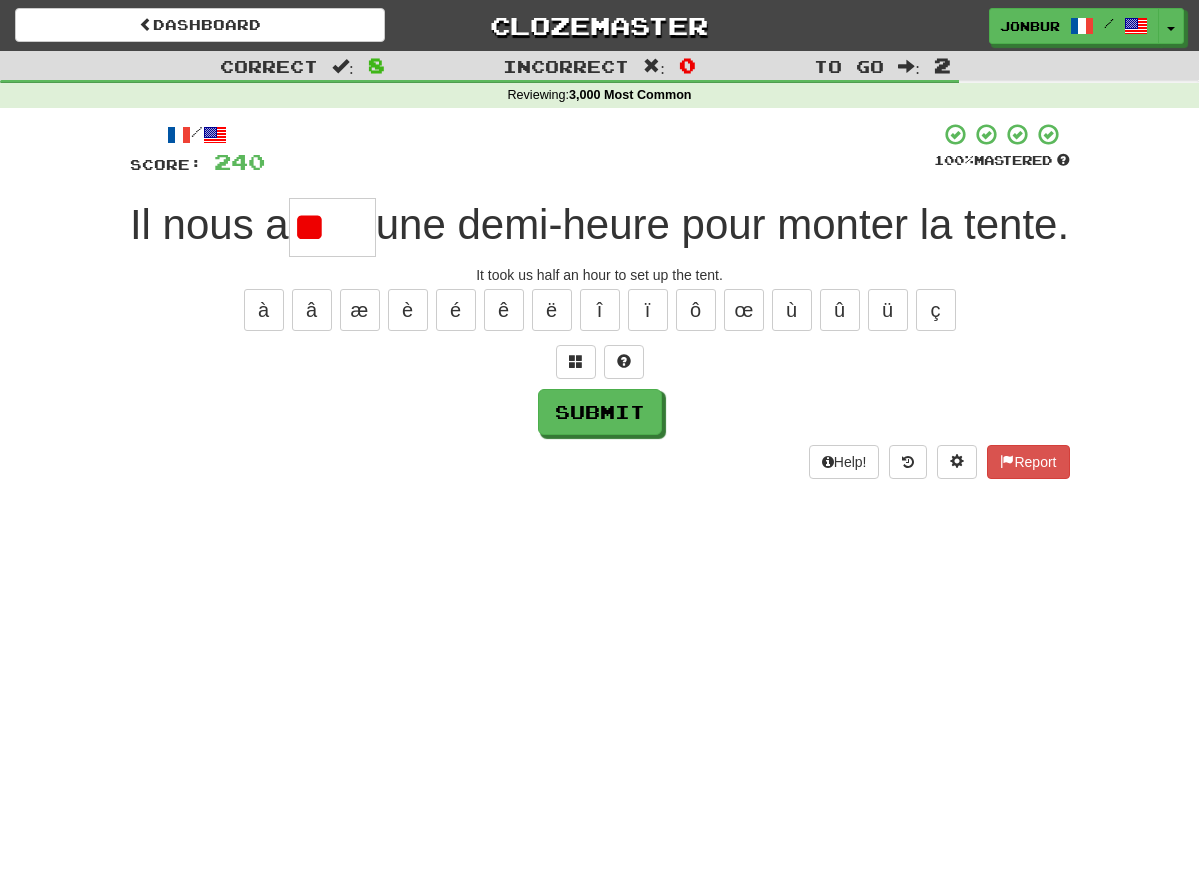 type on "*" 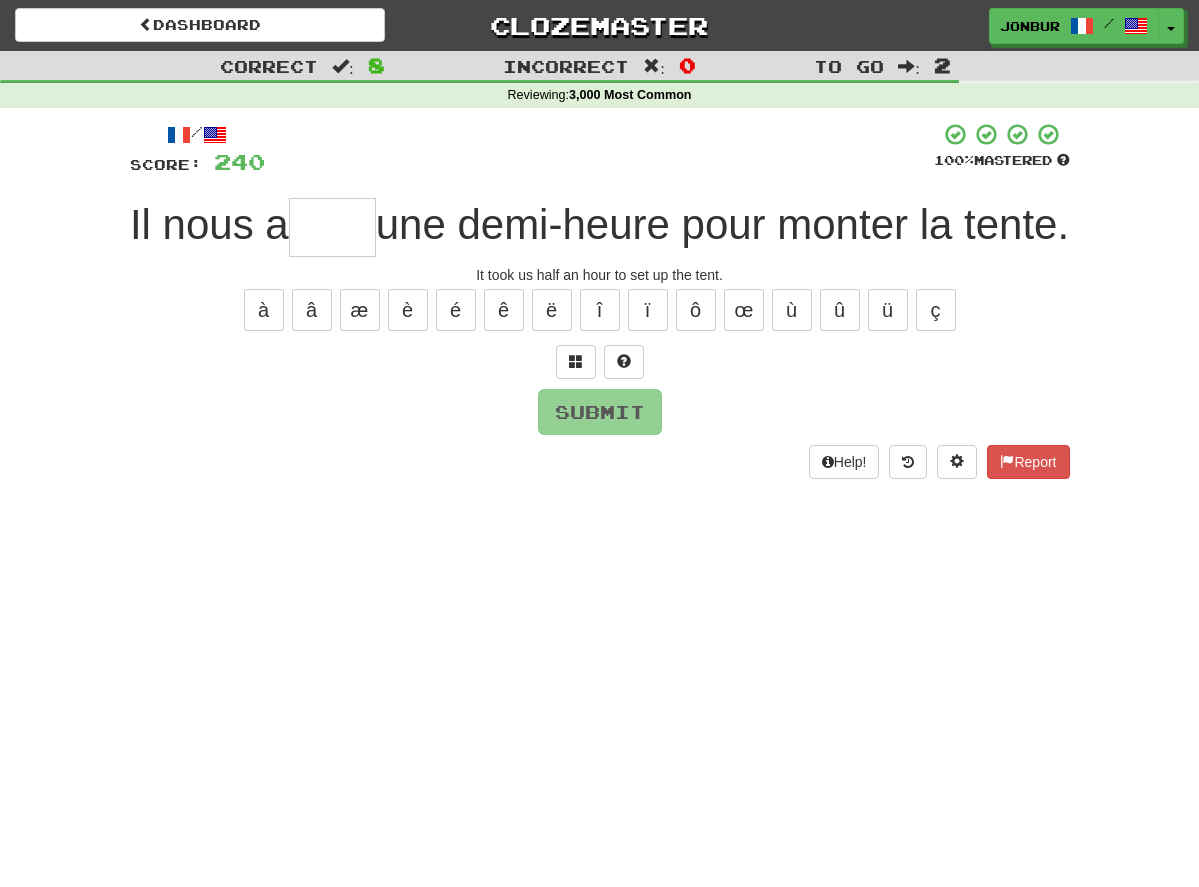 type on "*" 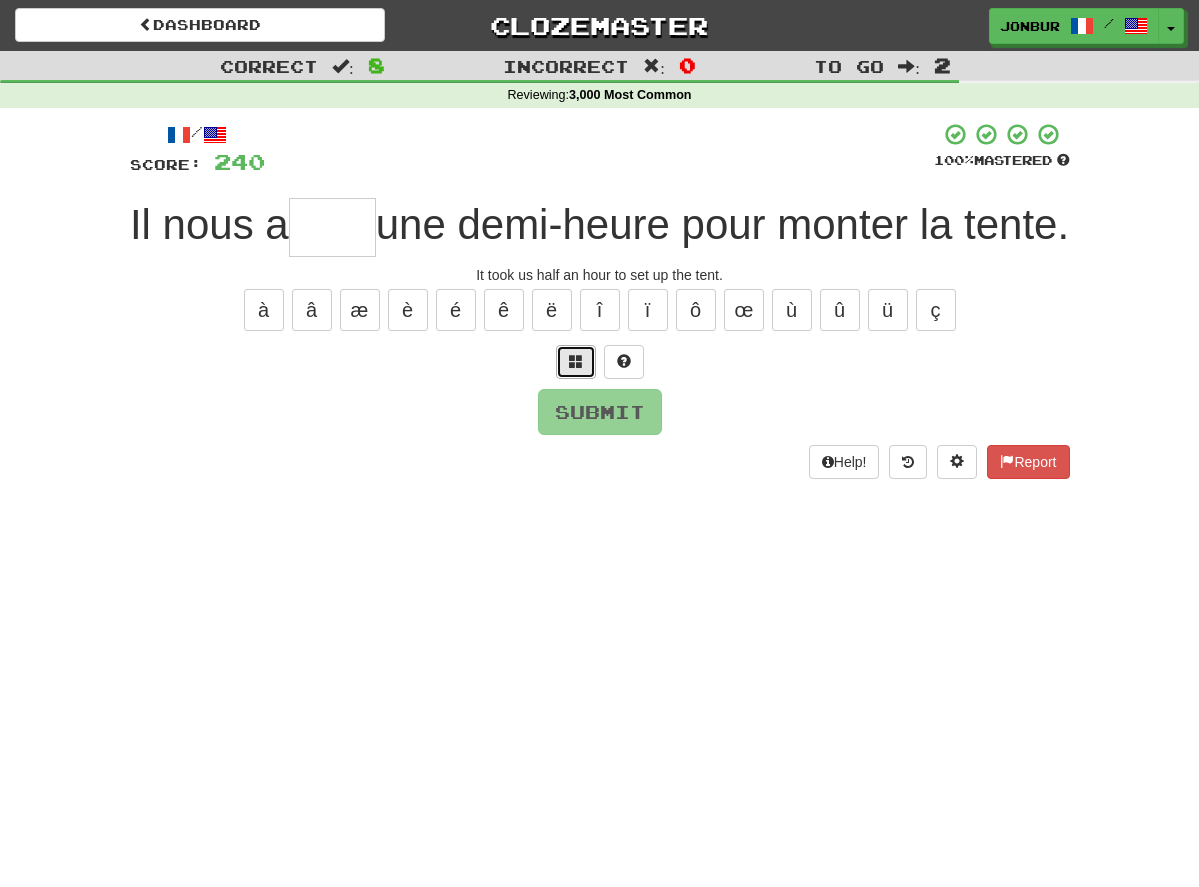 click at bounding box center [576, 361] 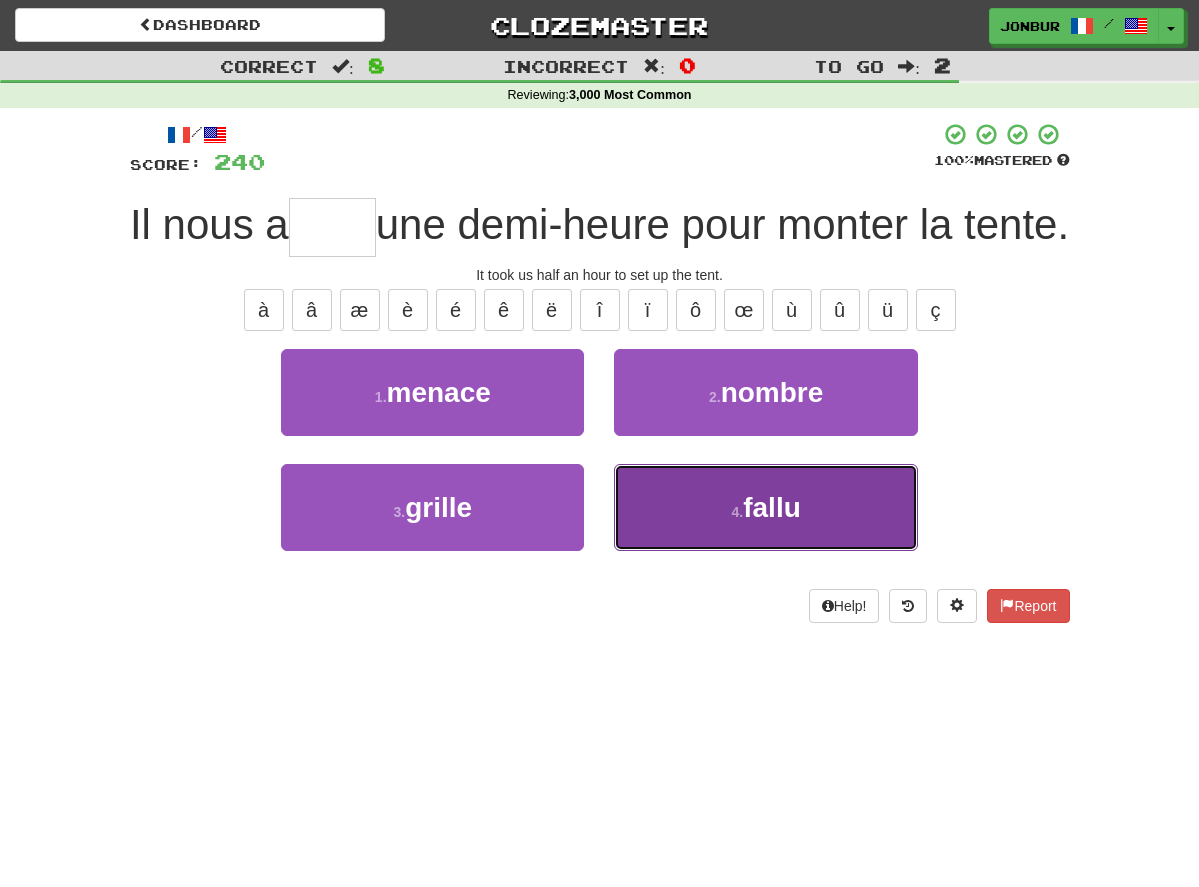 click on "4 .  fallu" at bounding box center [765, 507] 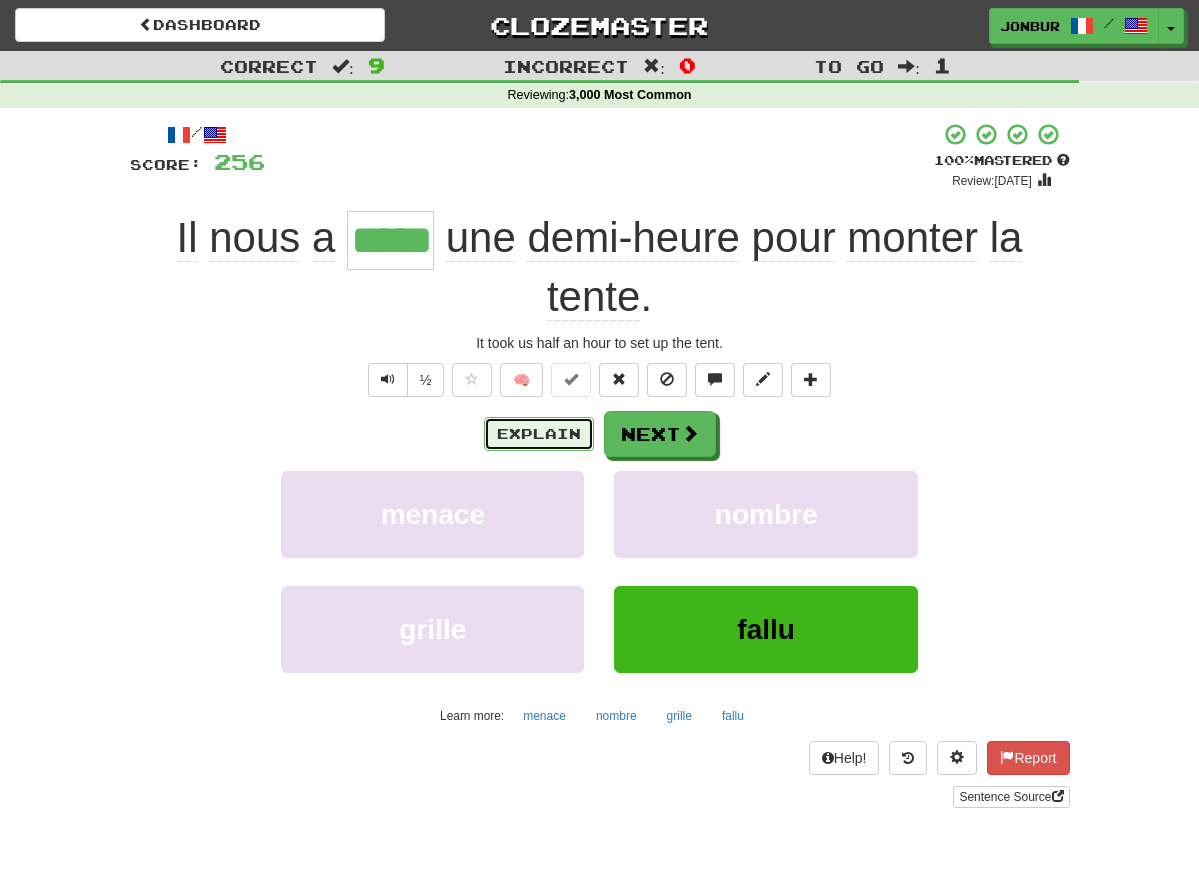 click on "Explain" at bounding box center [539, 434] 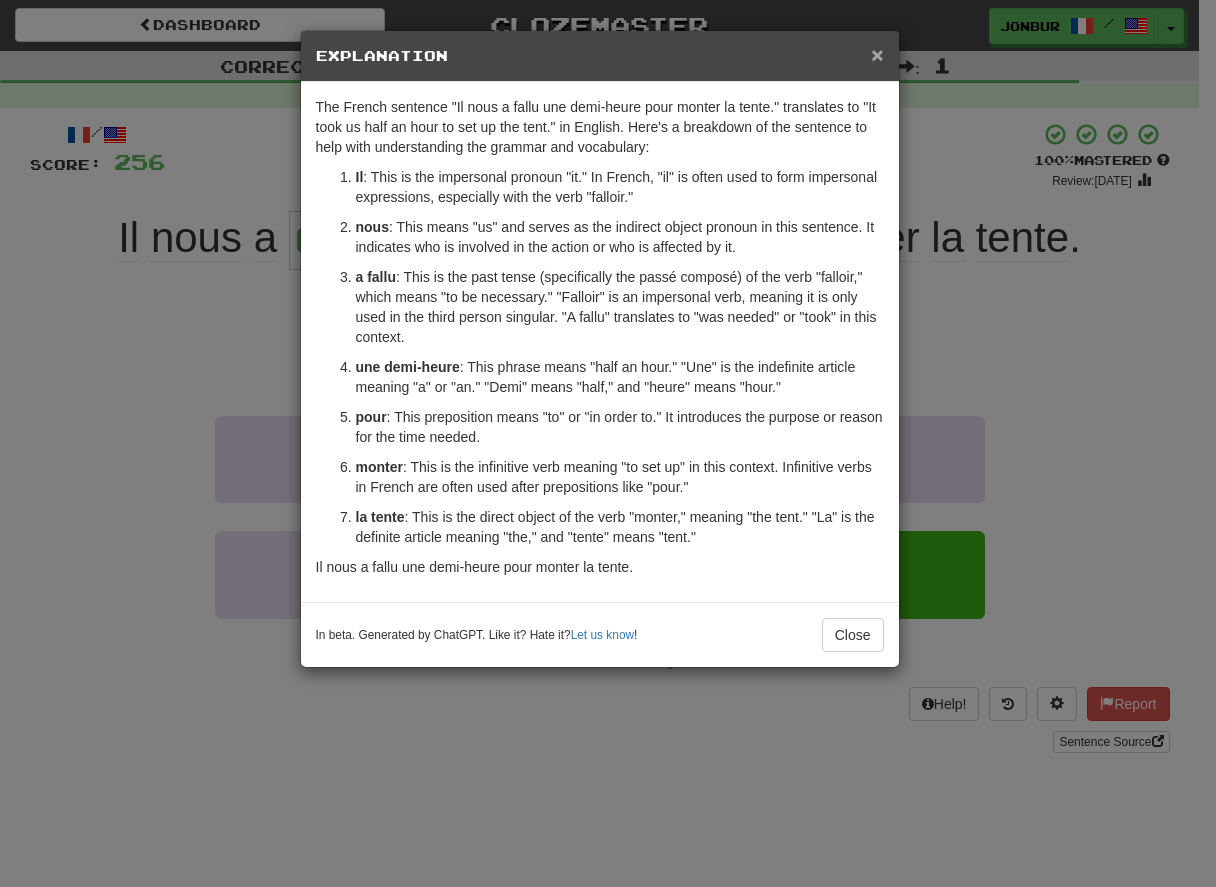 click on "×" at bounding box center [877, 54] 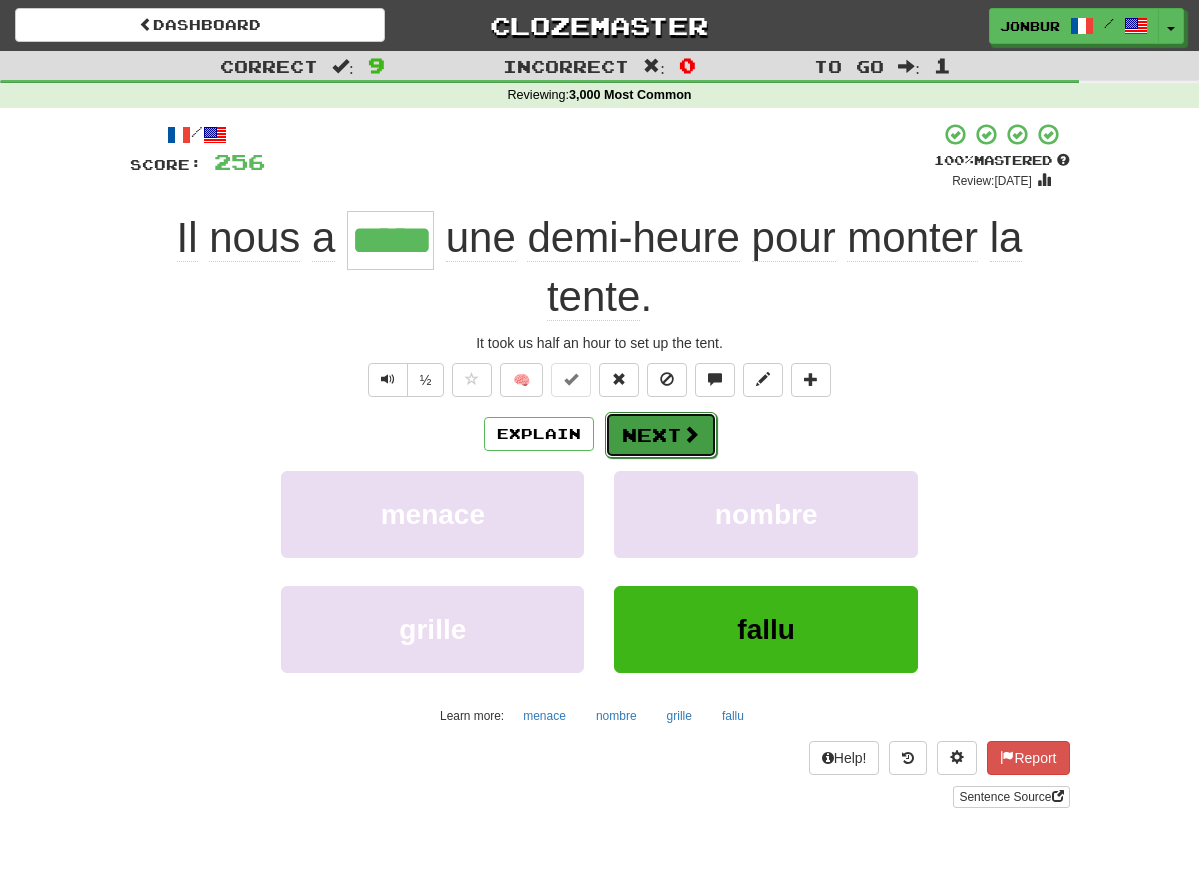 click on "Next" at bounding box center (661, 435) 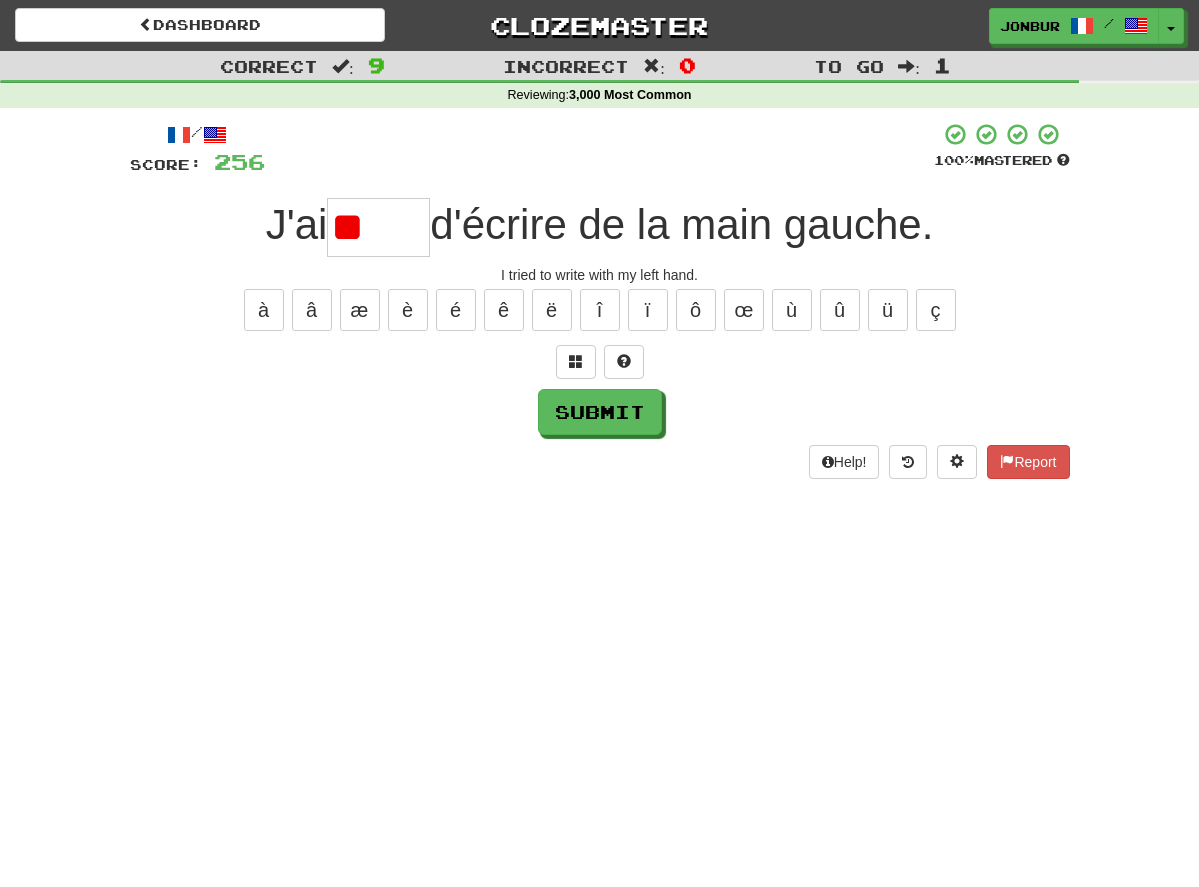 type on "*" 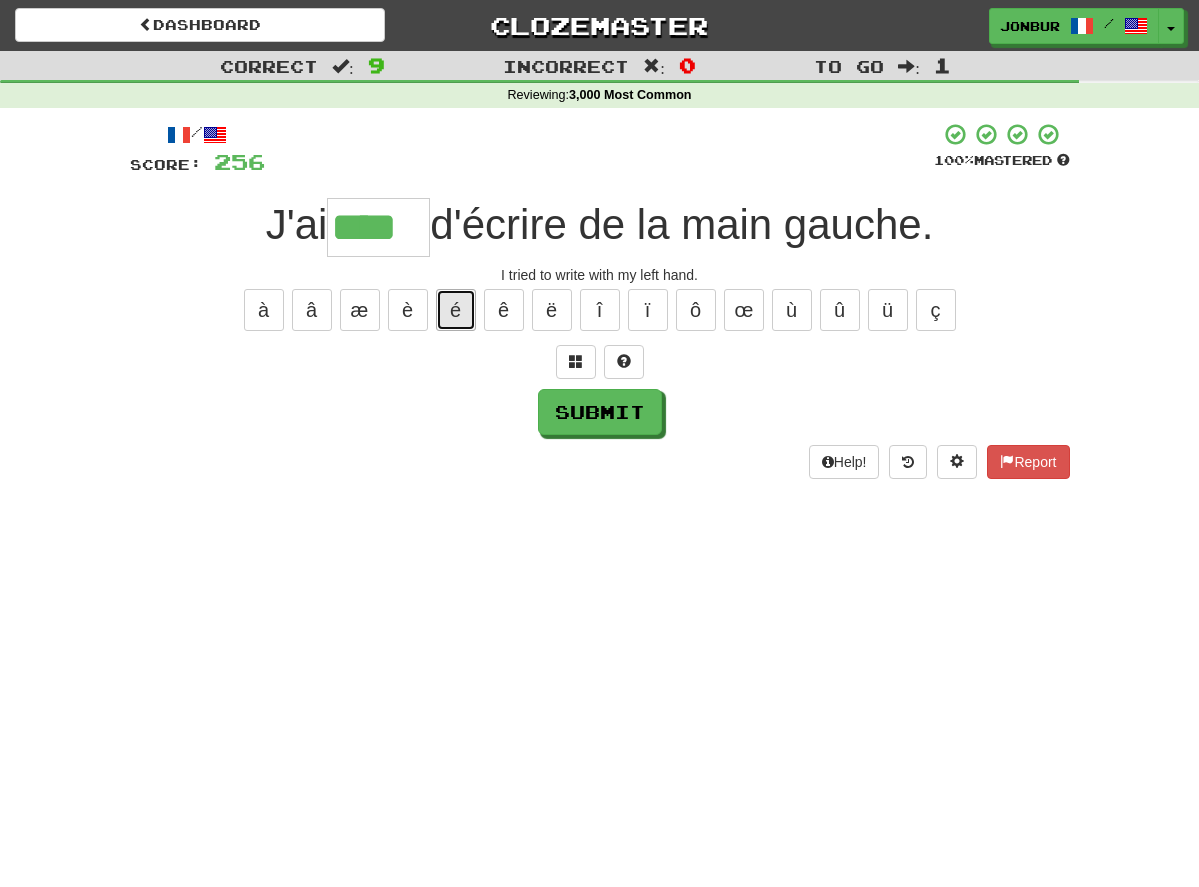 click on "é" at bounding box center [456, 310] 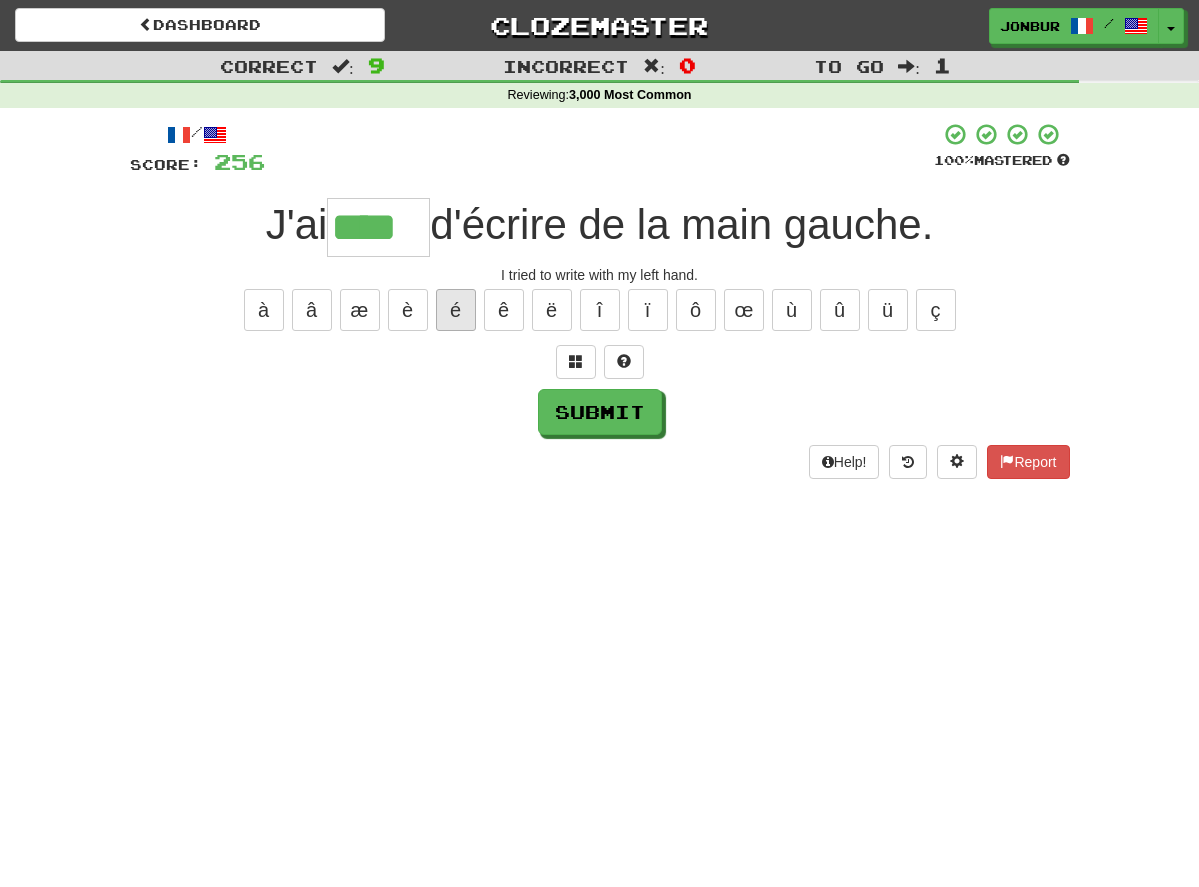 type on "*****" 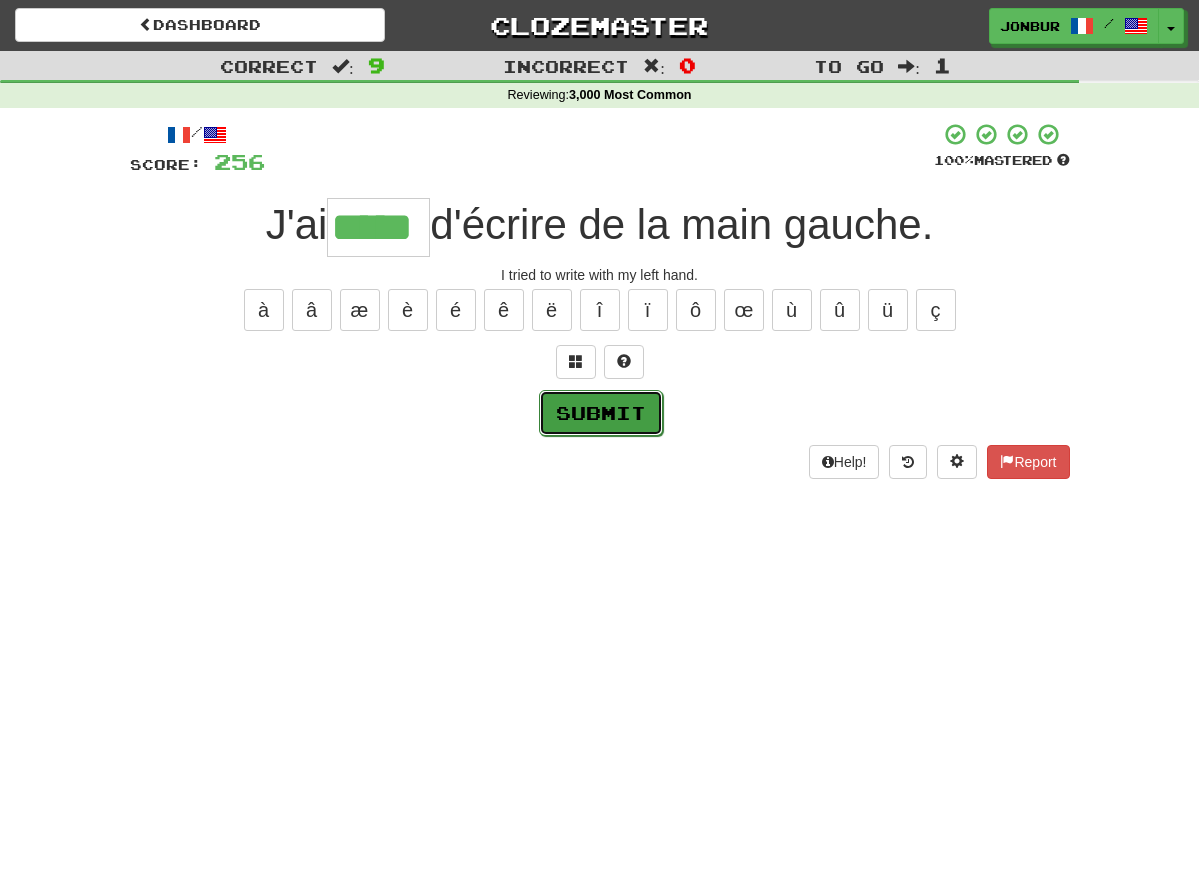 click on "Submit" at bounding box center (601, 413) 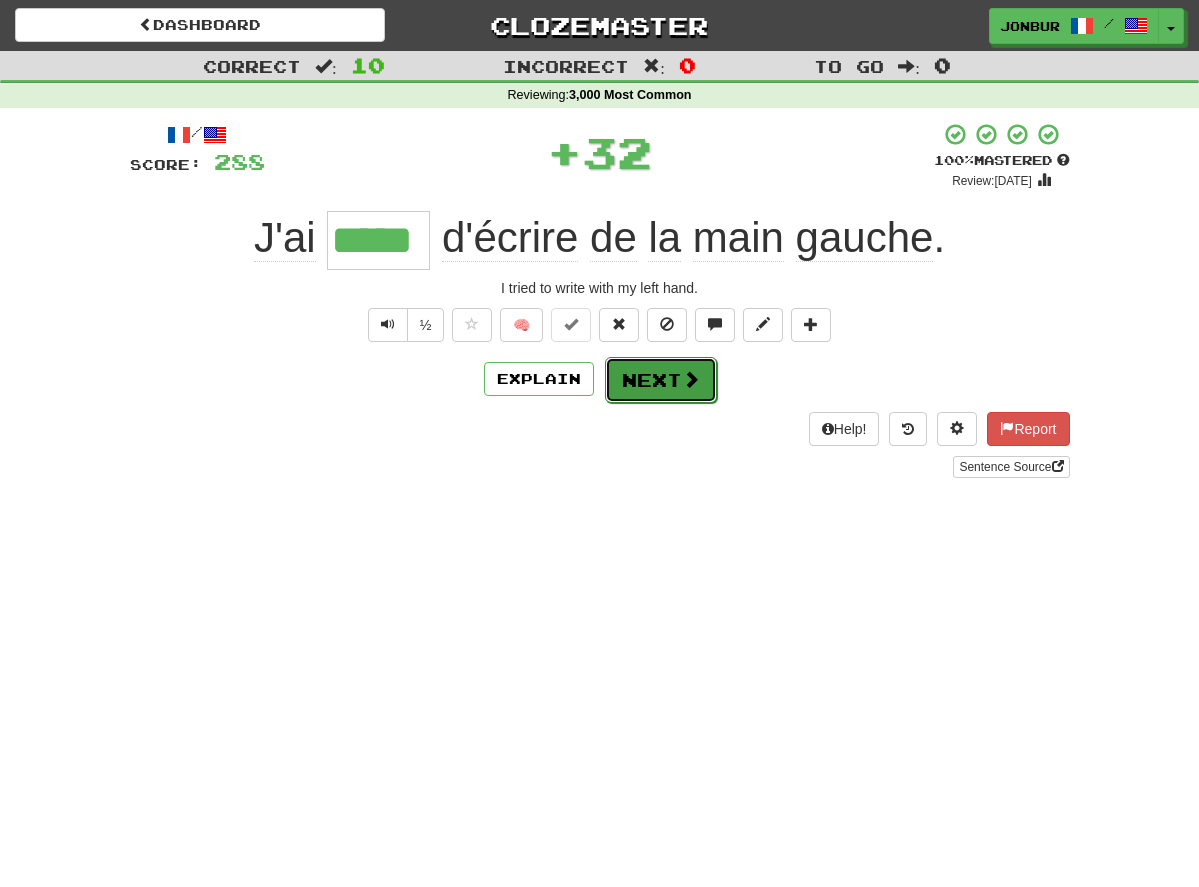 click on "Next" at bounding box center (661, 380) 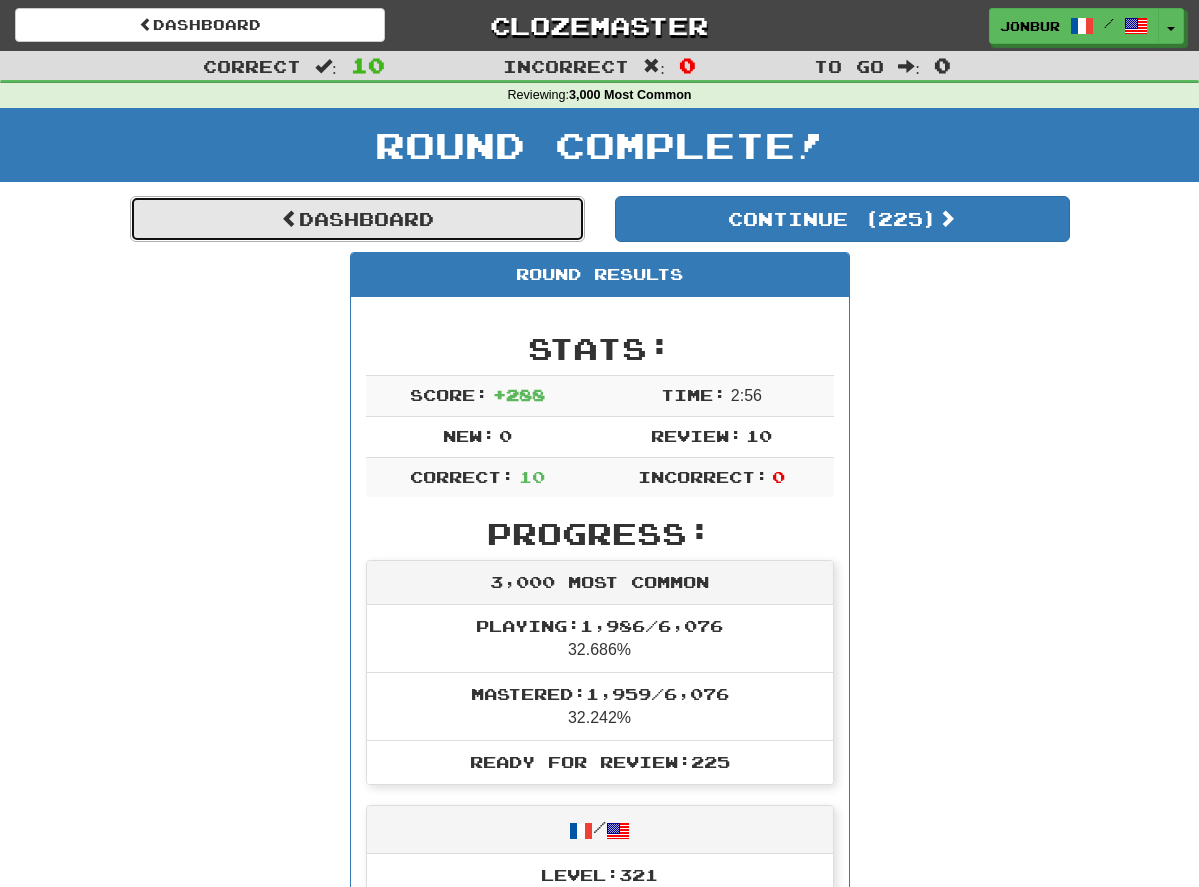 click on "Dashboard" at bounding box center (357, 219) 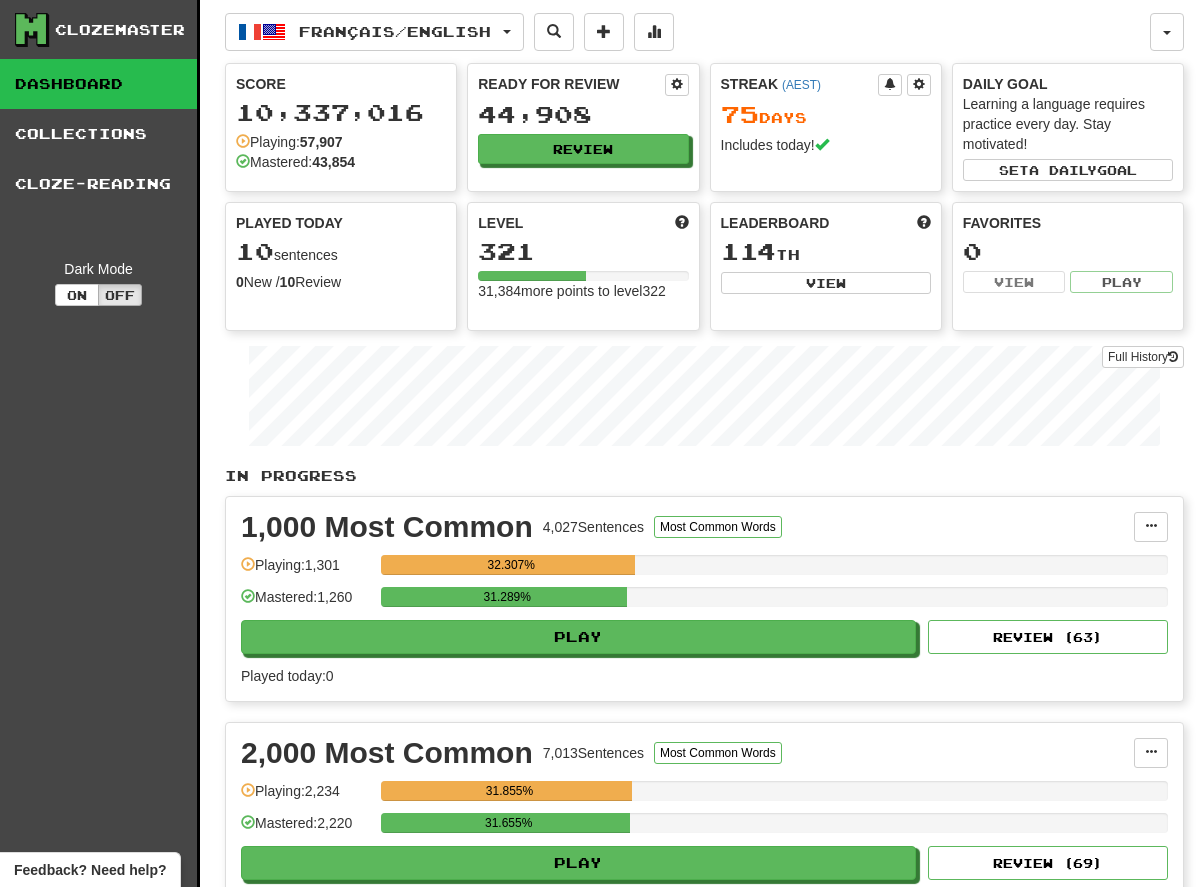 scroll, scrollTop: 0, scrollLeft: 0, axis: both 